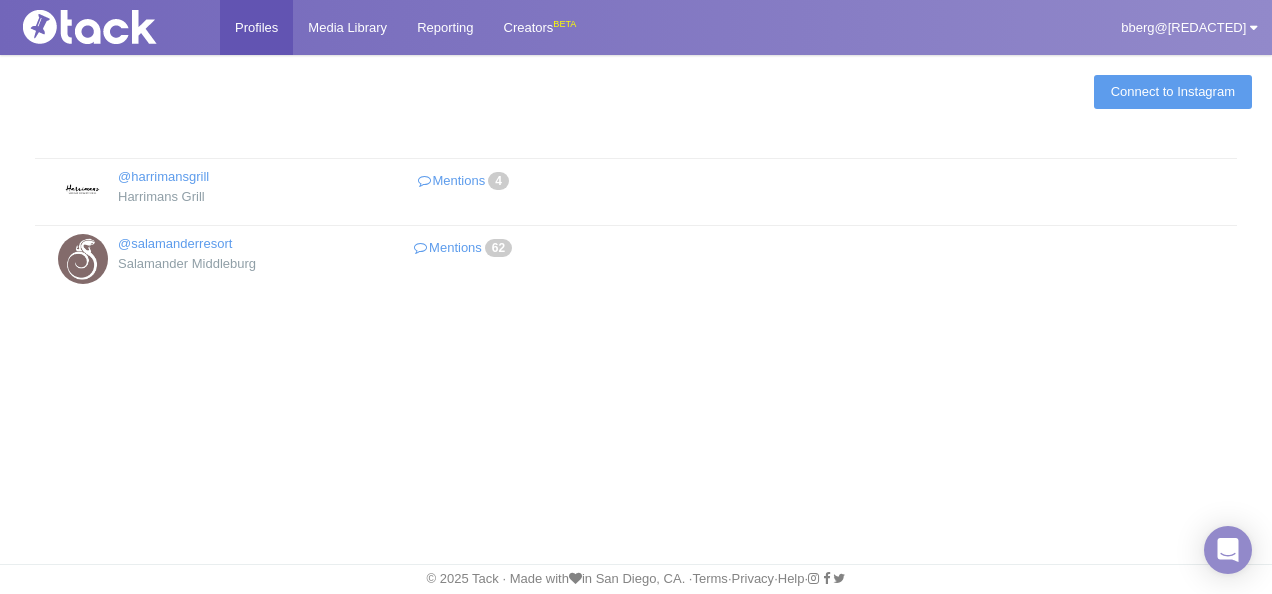 scroll, scrollTop: 0, scrollLeft: 0, axis: both 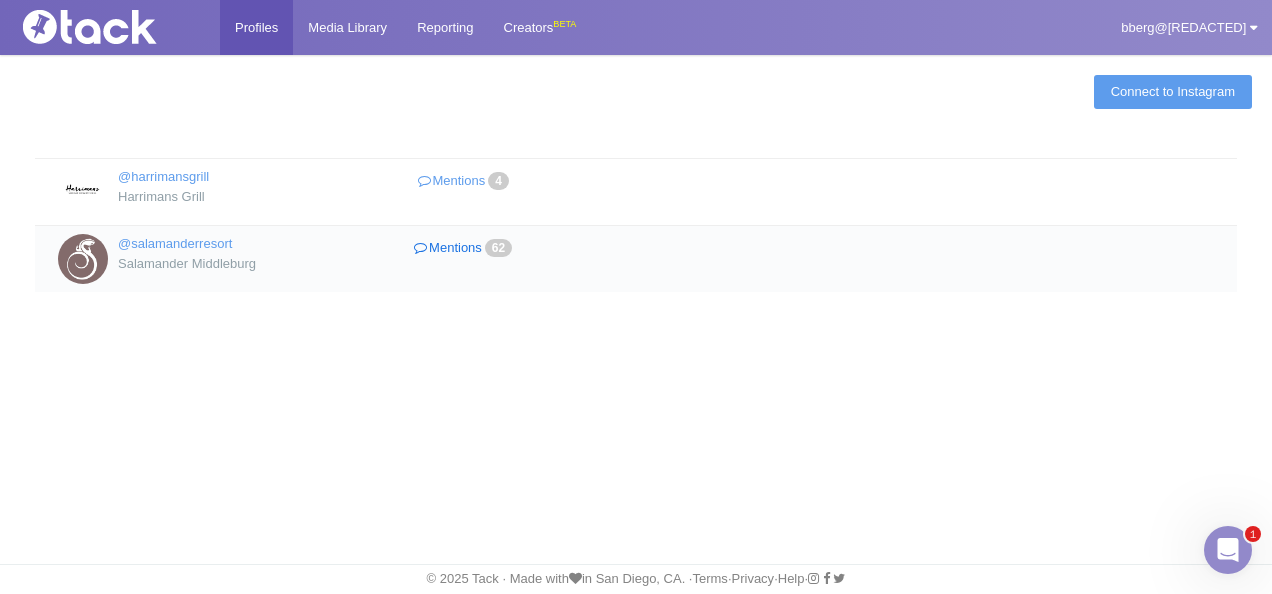 click on "Mentions
62" at bounding box center (465, 248) 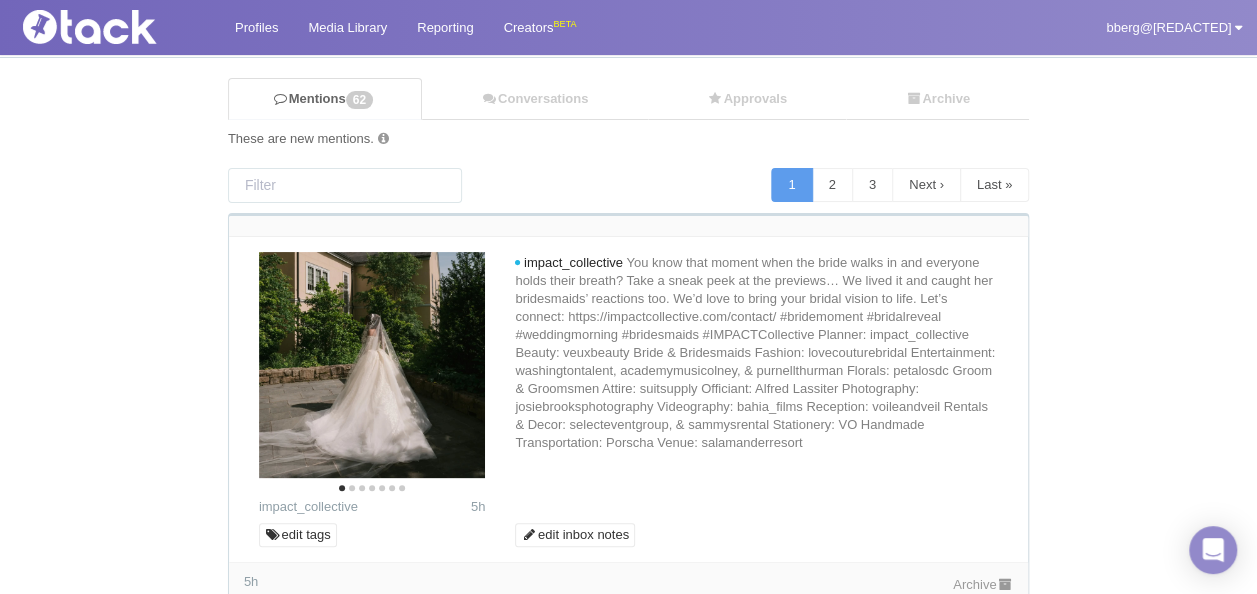 scroll, scrollTop: 200, scrollLeft: 0, axis: vertical 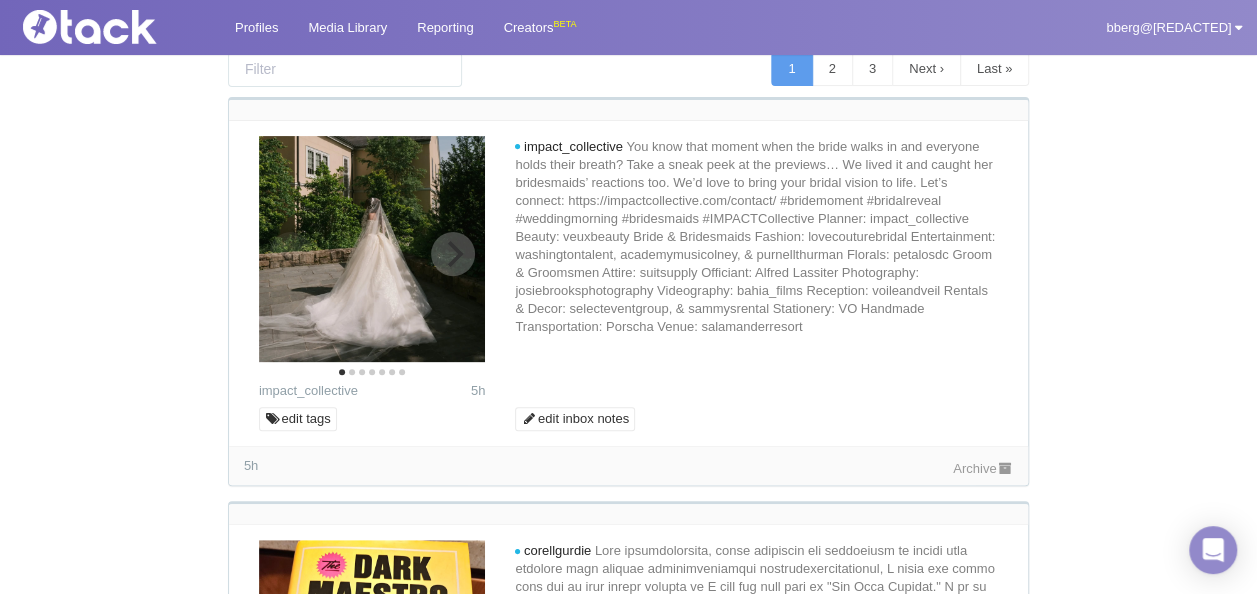 click 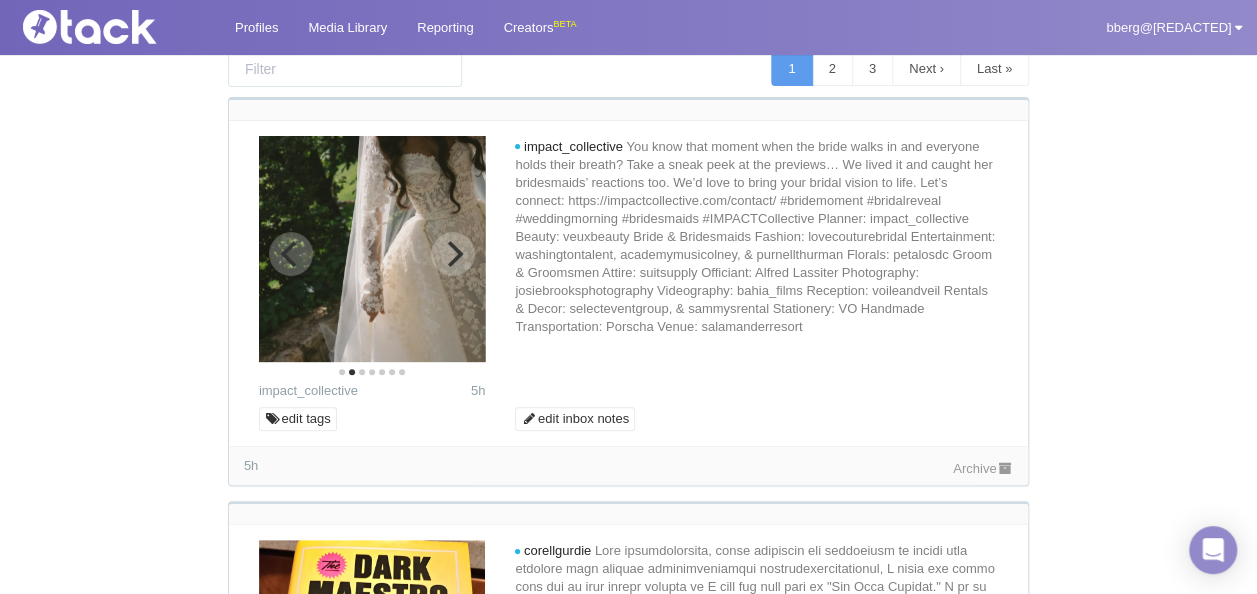 click 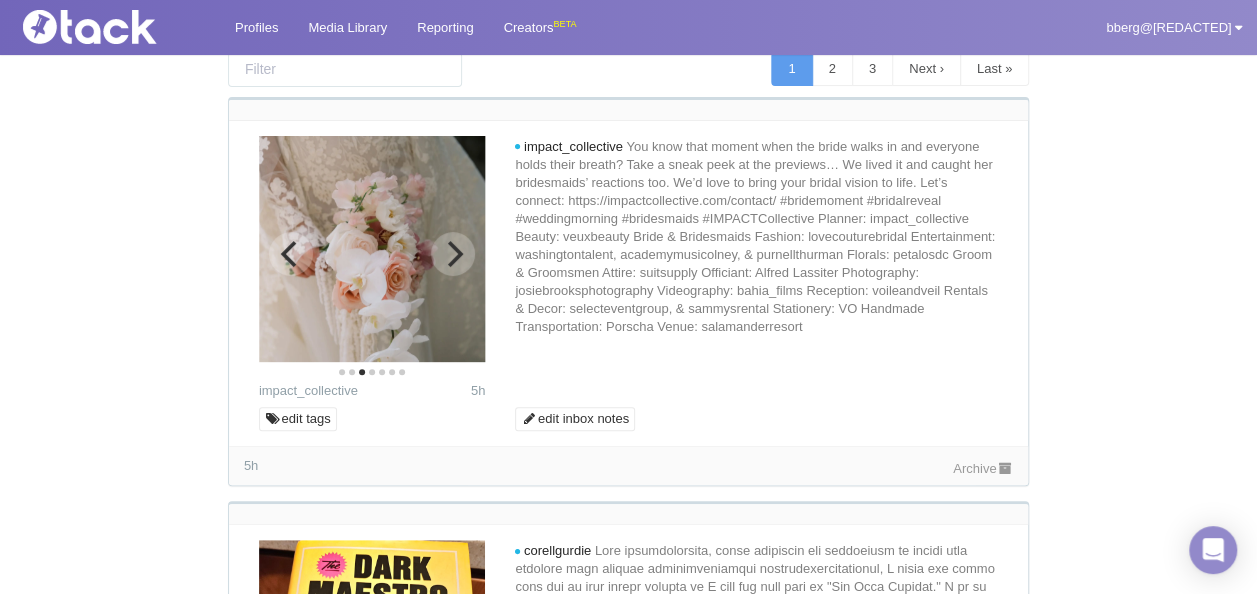 click 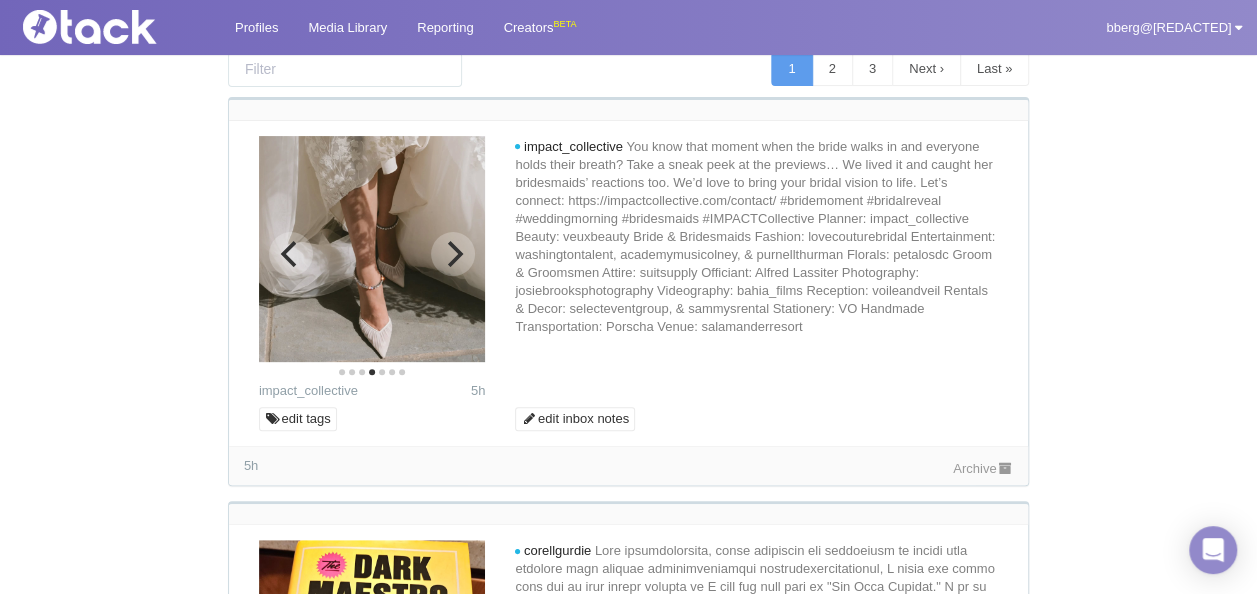 click 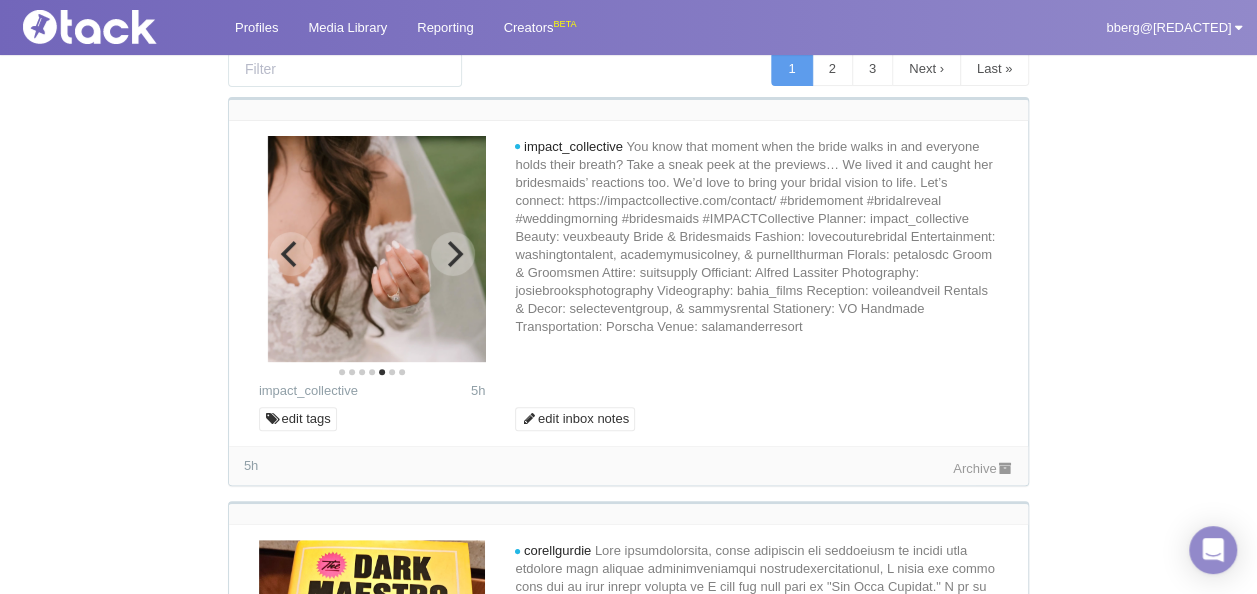 click 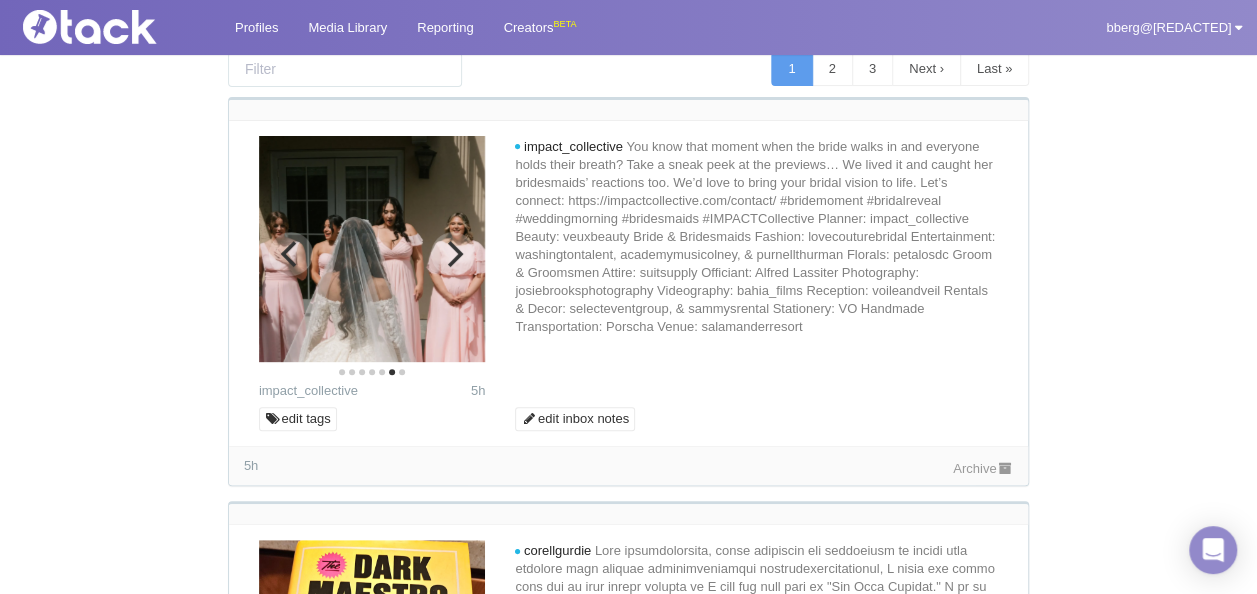 click 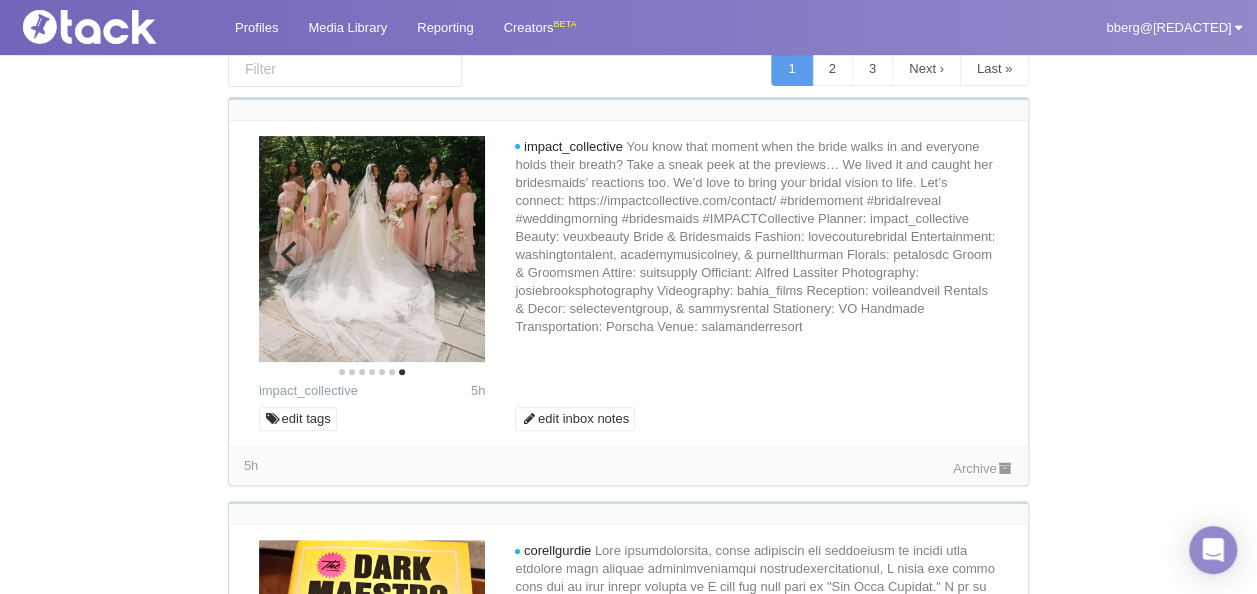 click at bounding box center [372, 249] 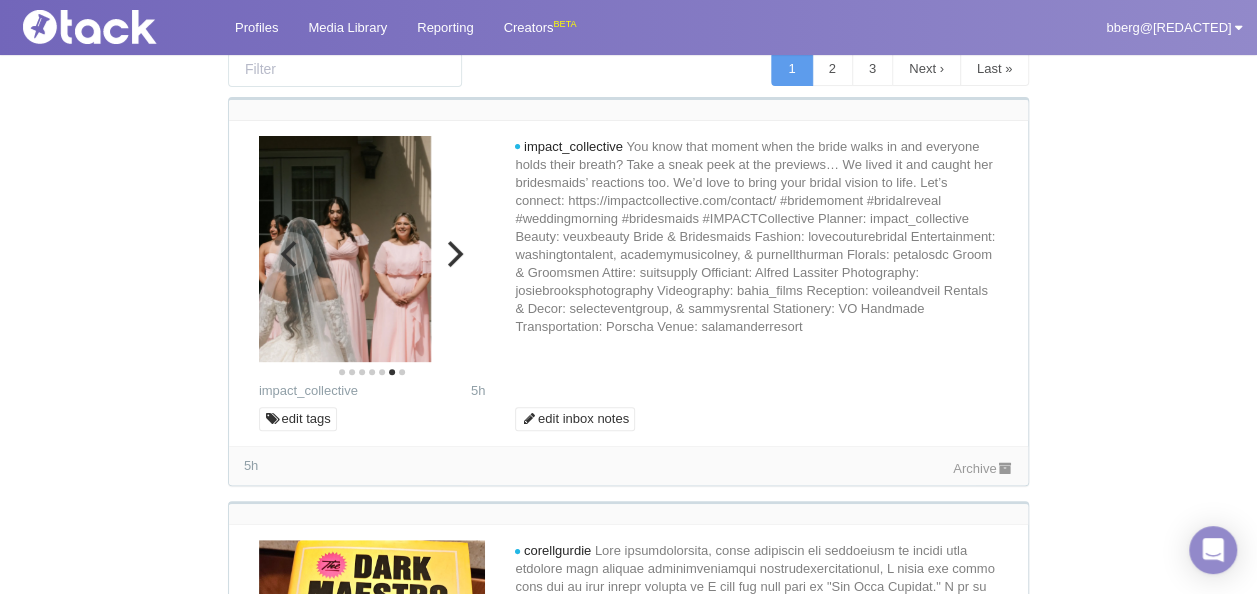 click 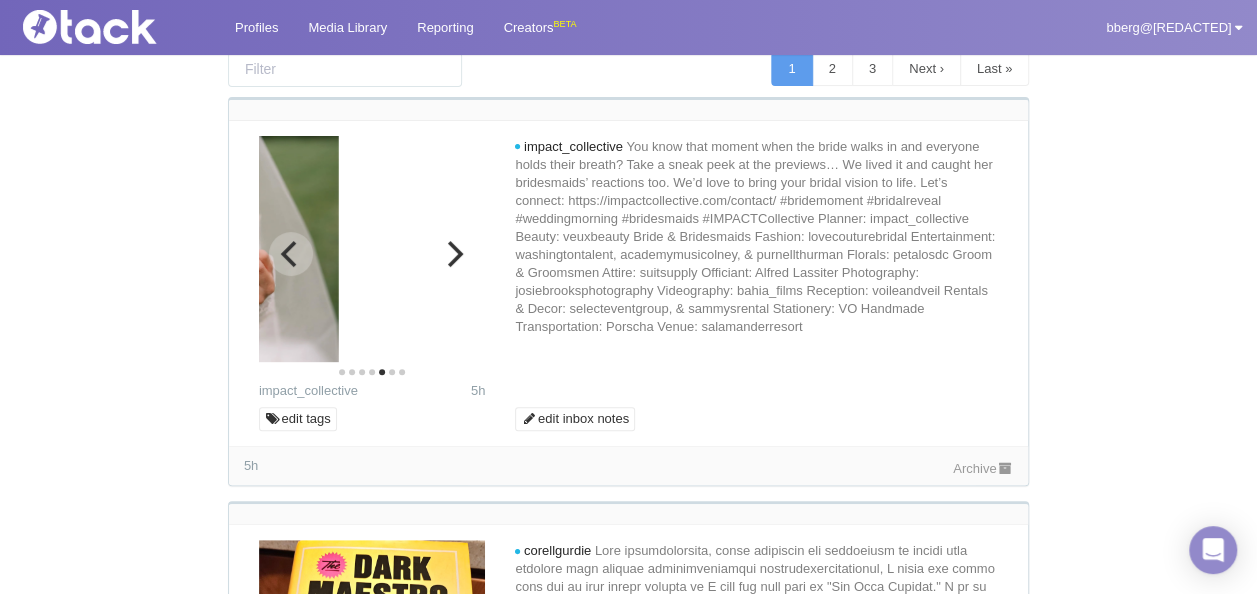 click 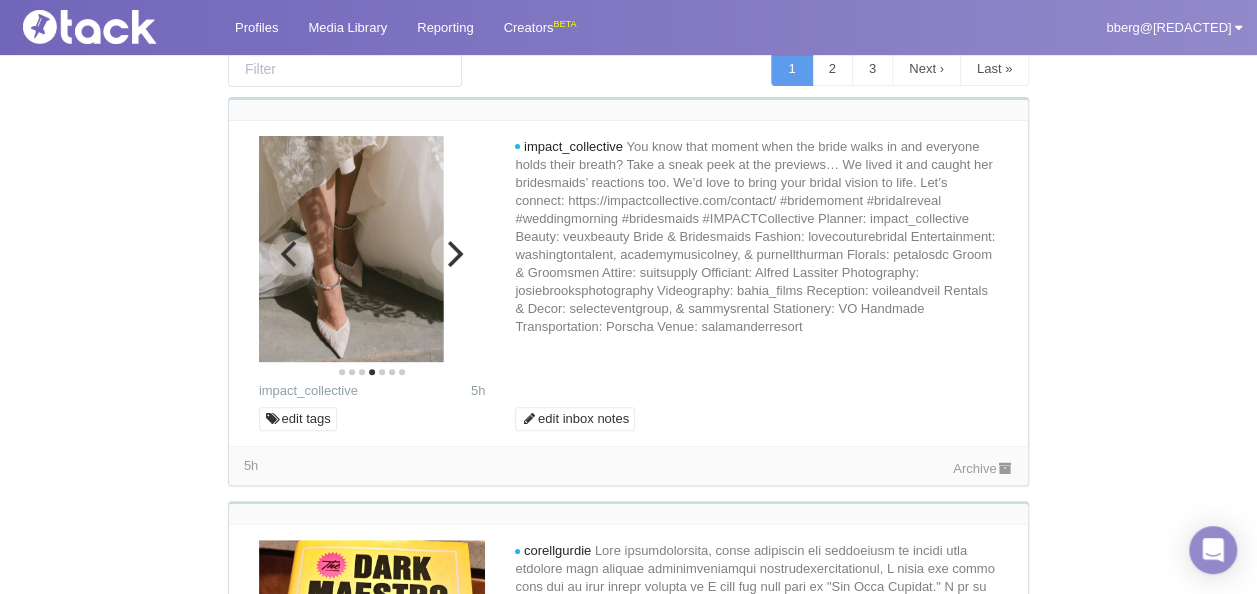 click 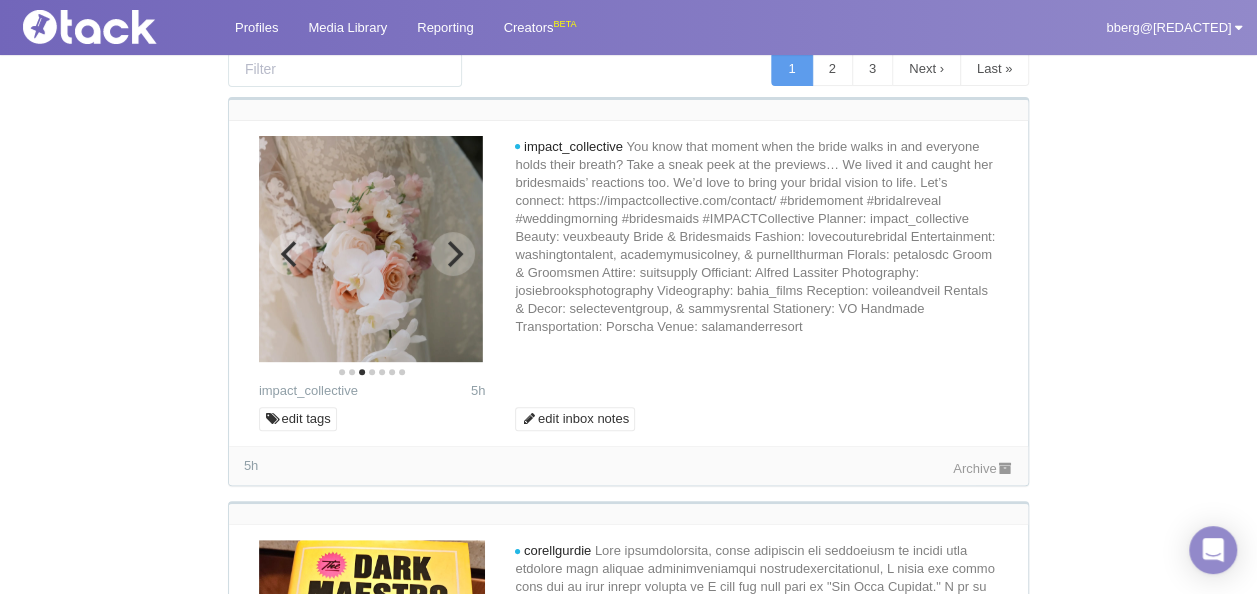 click 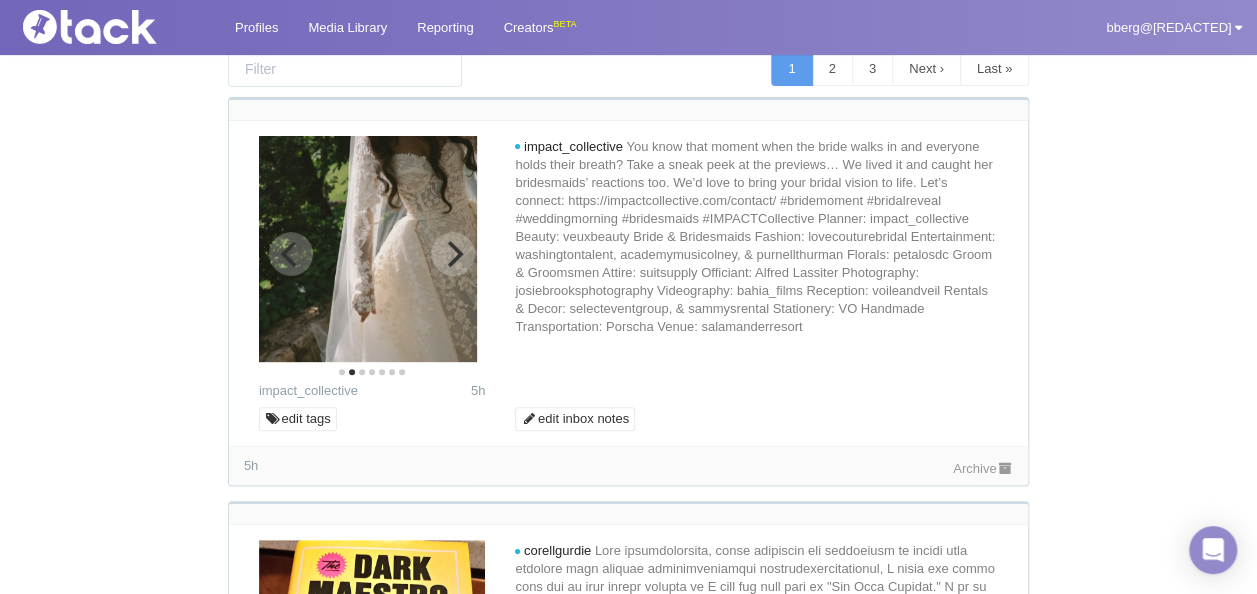 click 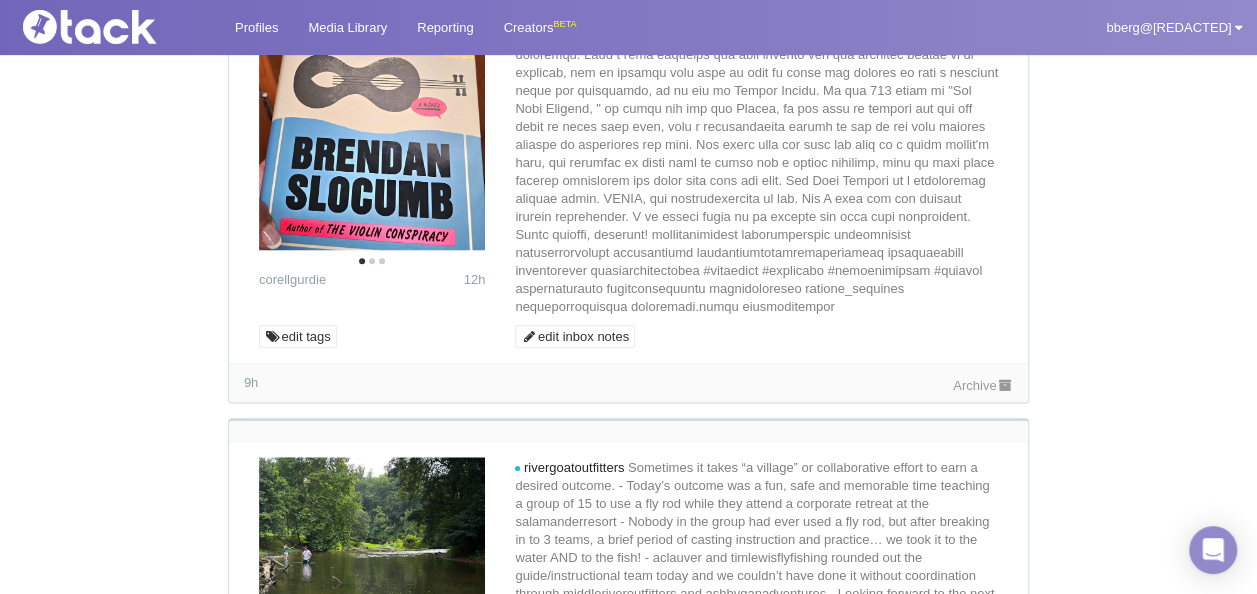 scroll, scrollTop: 800, scrollLeft: 0, axis: vertical 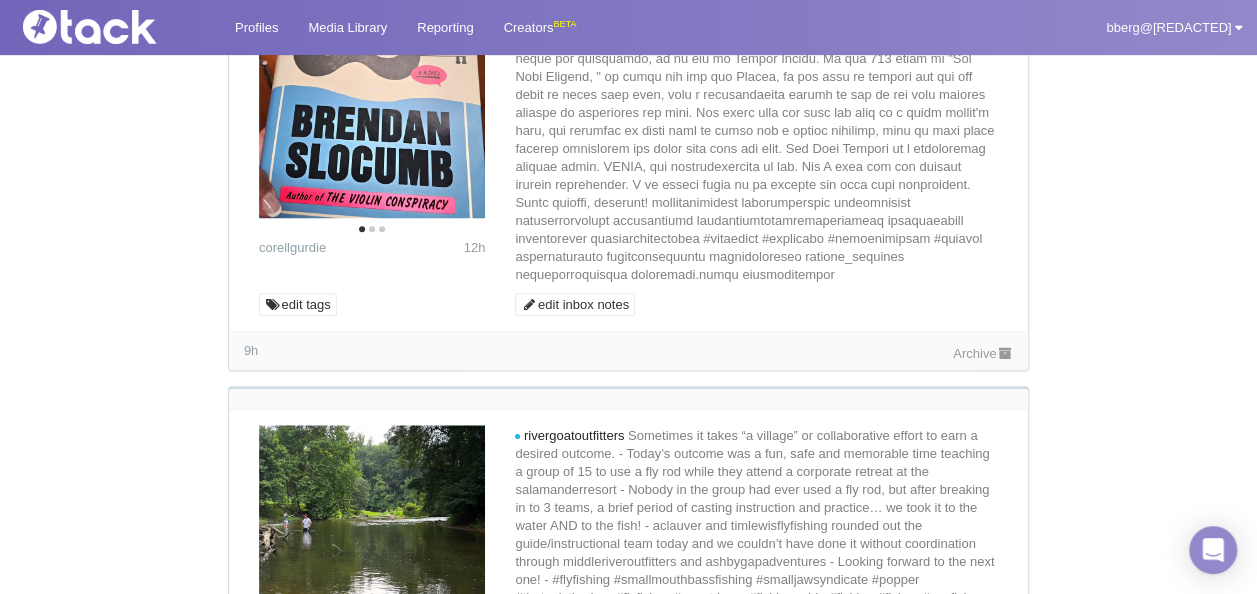 click on "Archive" at bounding box center [983, 353] 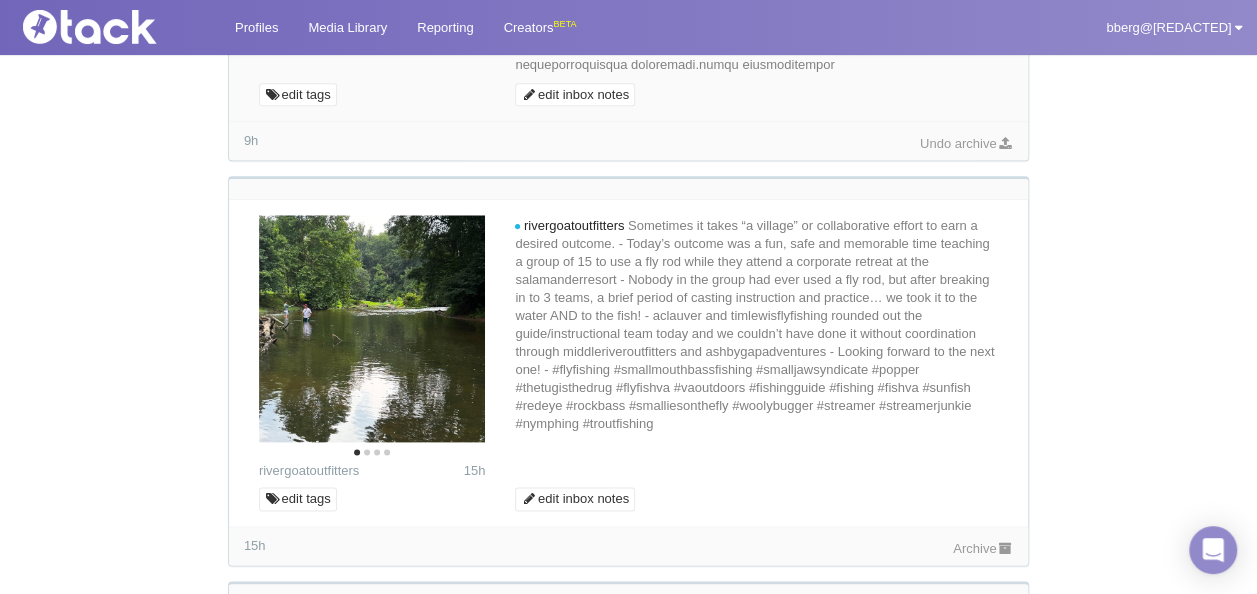 scroll, scrollTop: 1200, scrollLeft: 0, axis: vertical 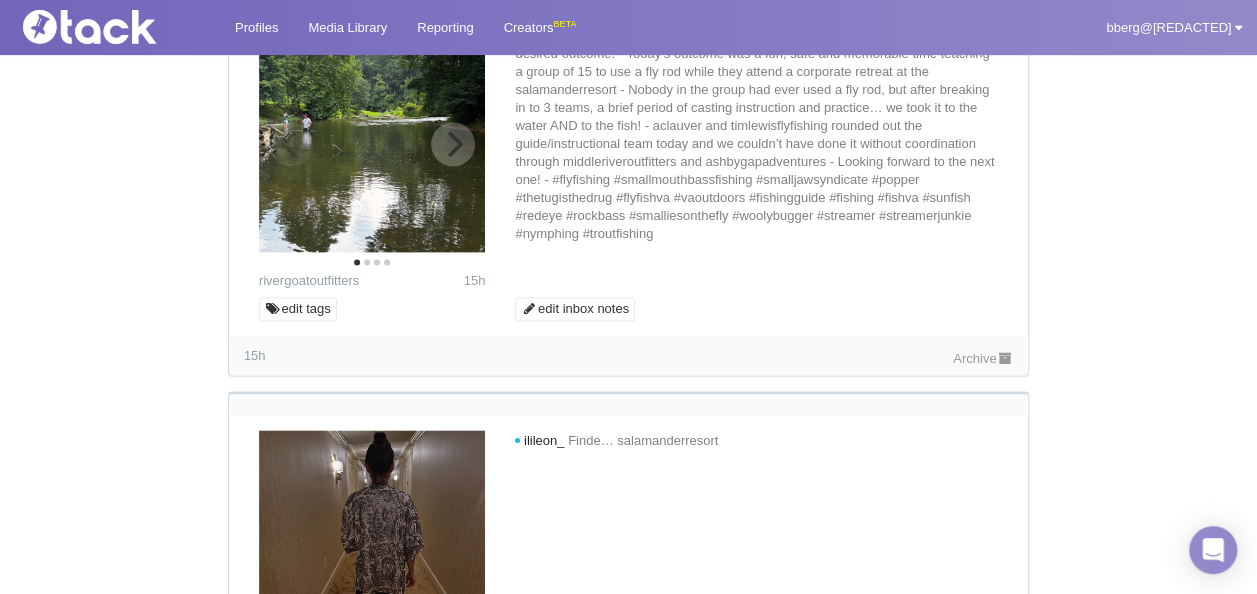 click 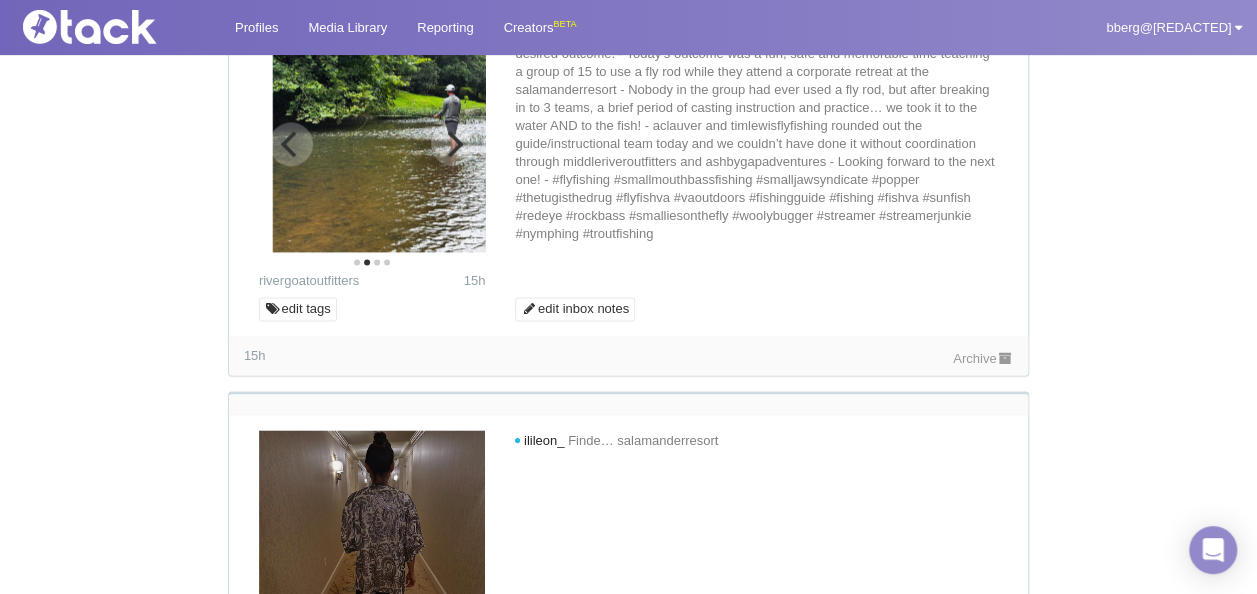 click 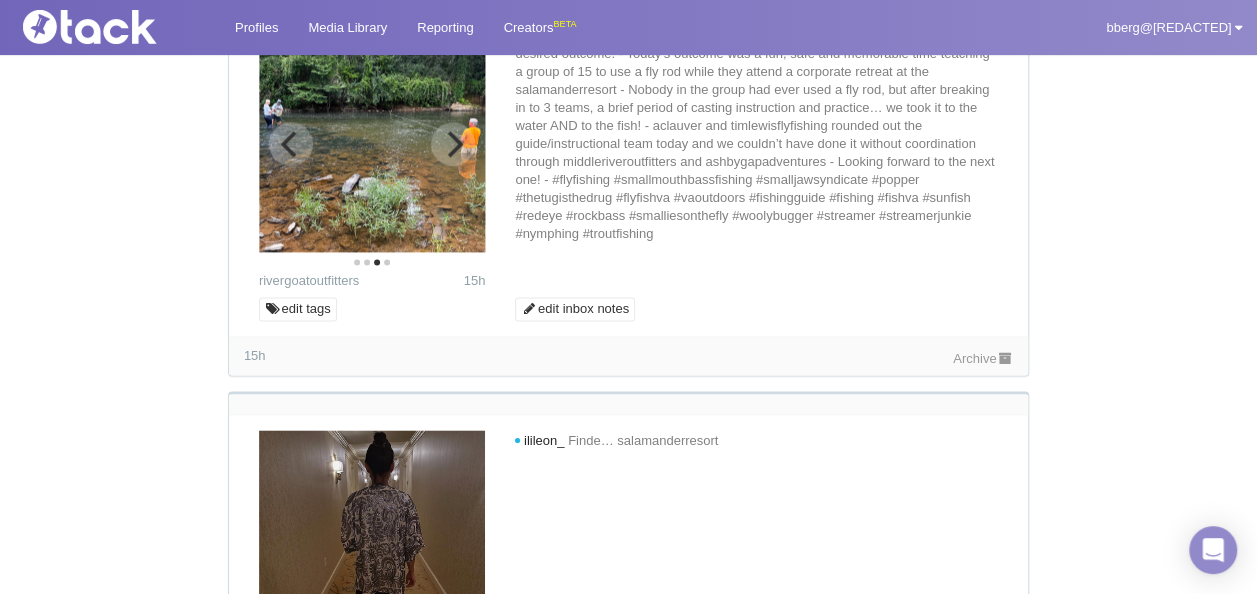 click 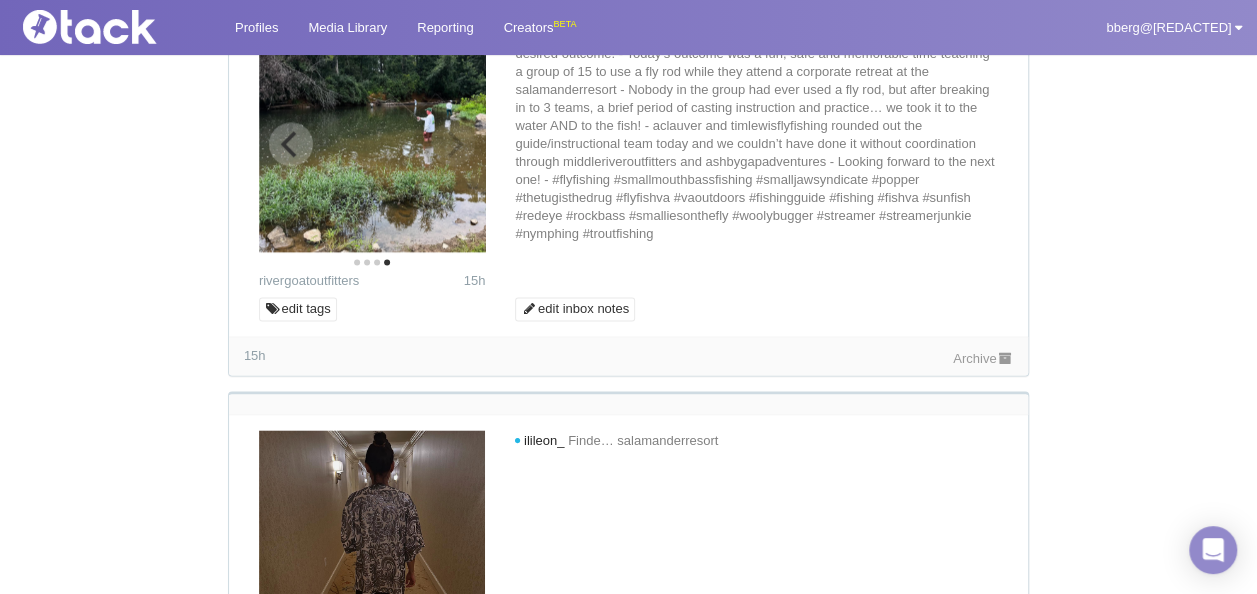 click at bounding box center (372, 138) 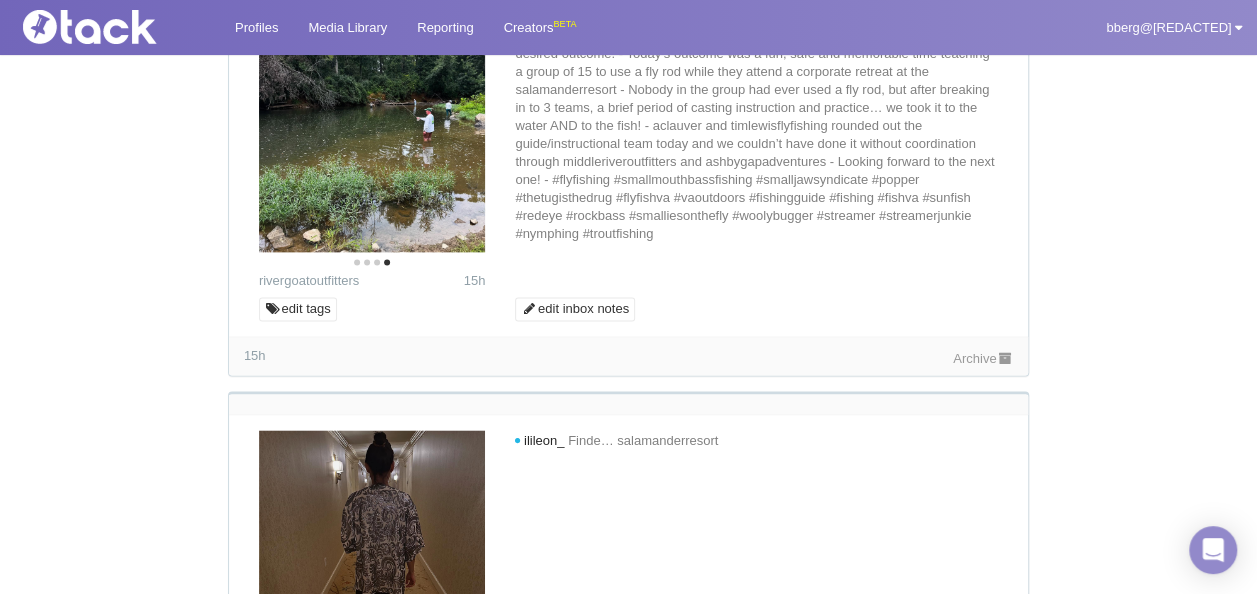 click on "Archive" at bounding box center (983, 358) 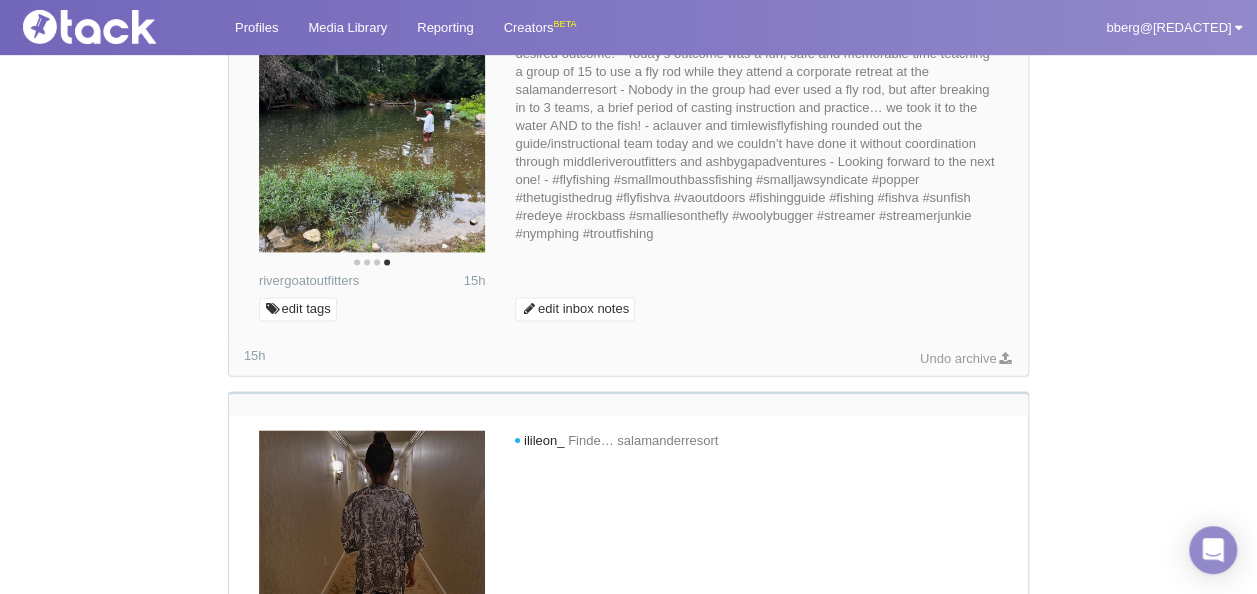 scroll, scrollTop: 1500, scrollLeft: 0, axis: vertical 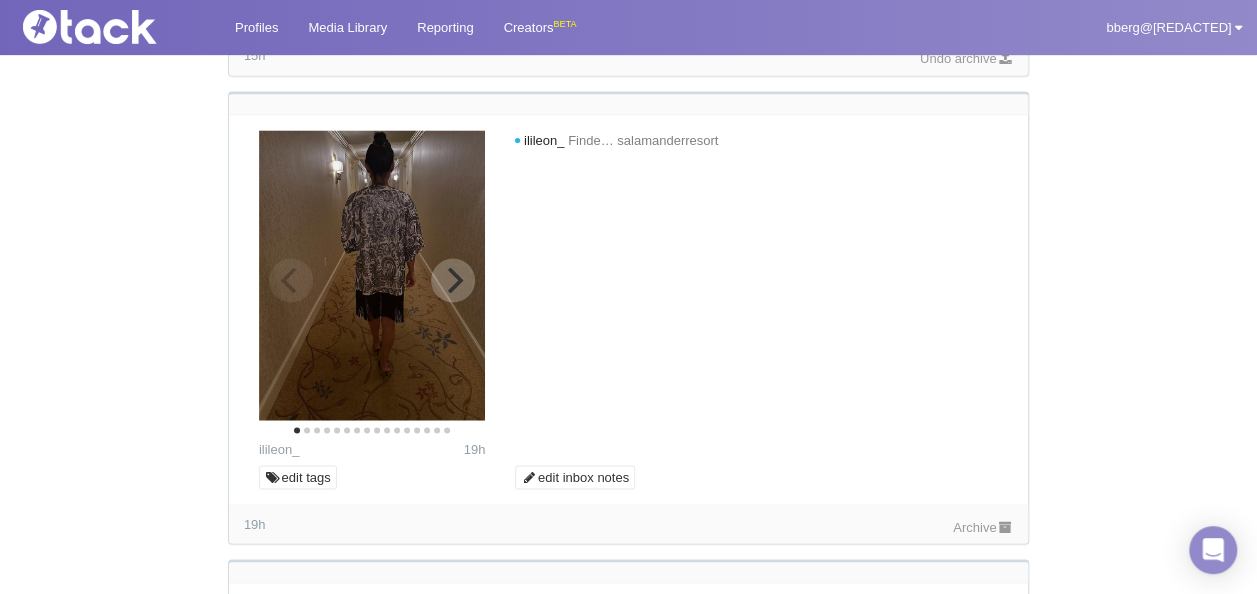 click at bounding box center (453, 280) 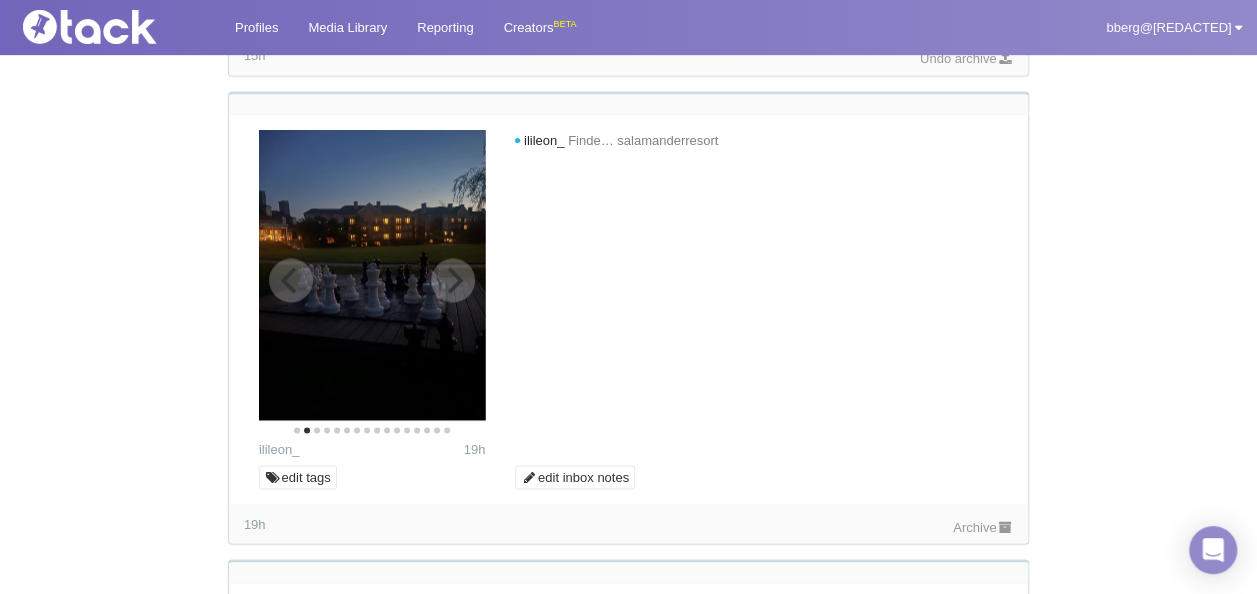 click 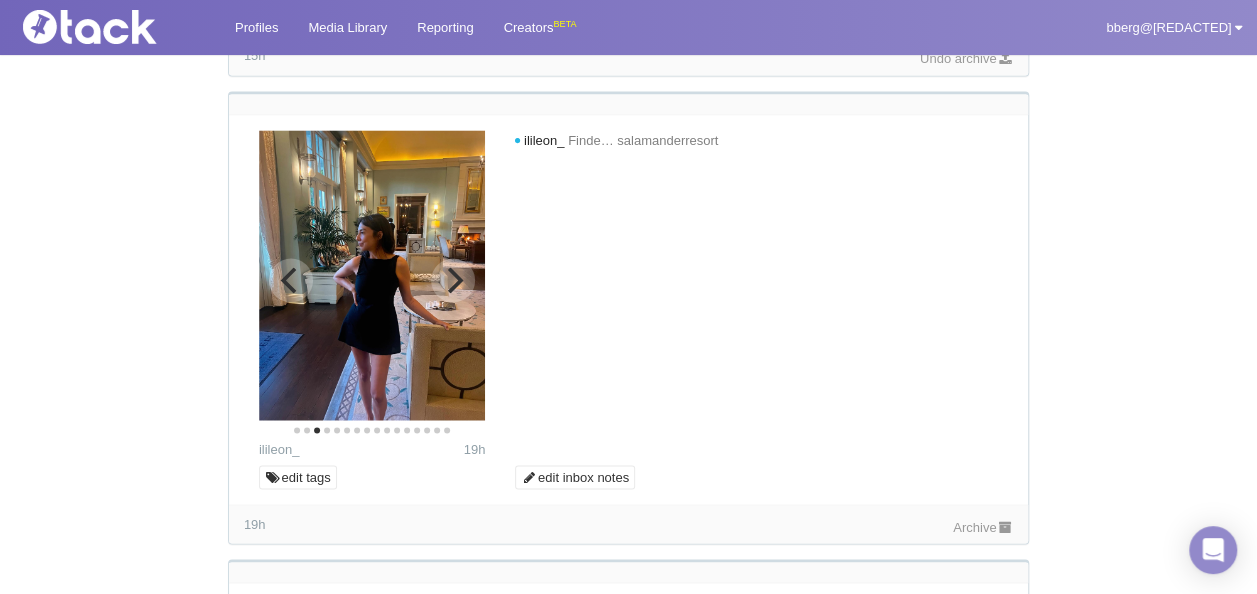 click 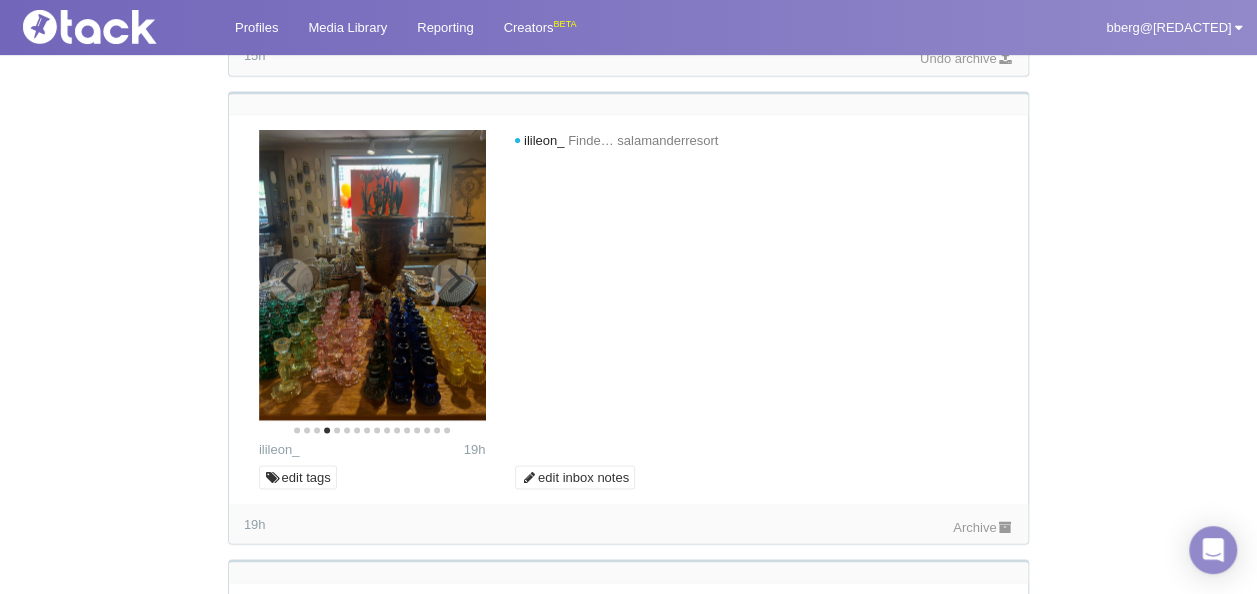 click 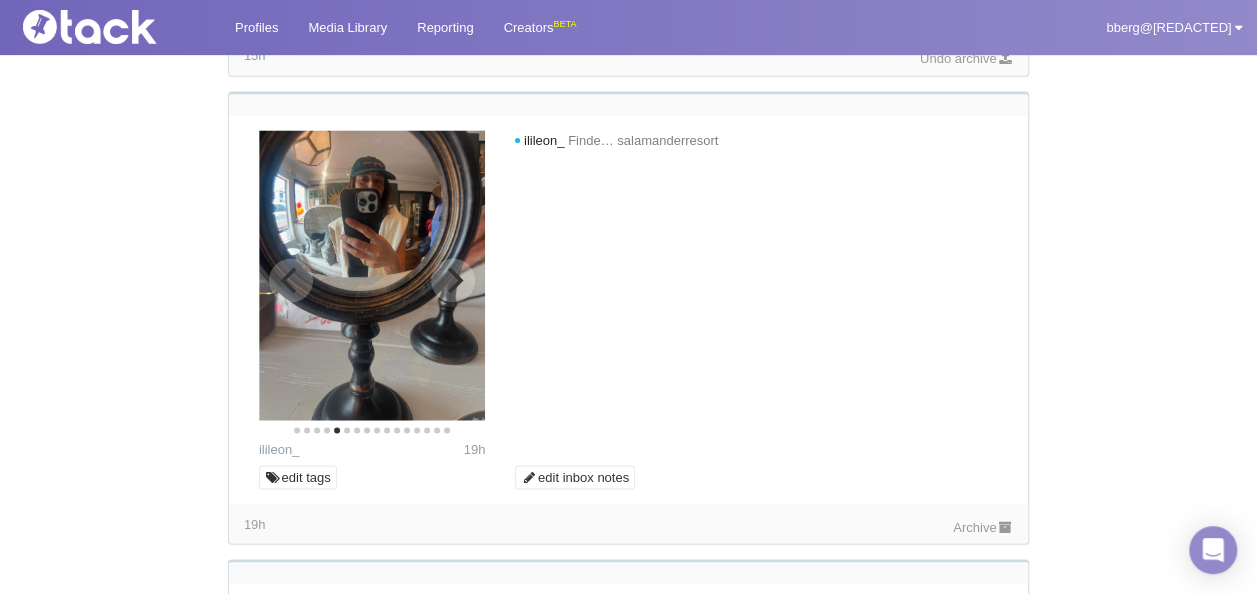 click 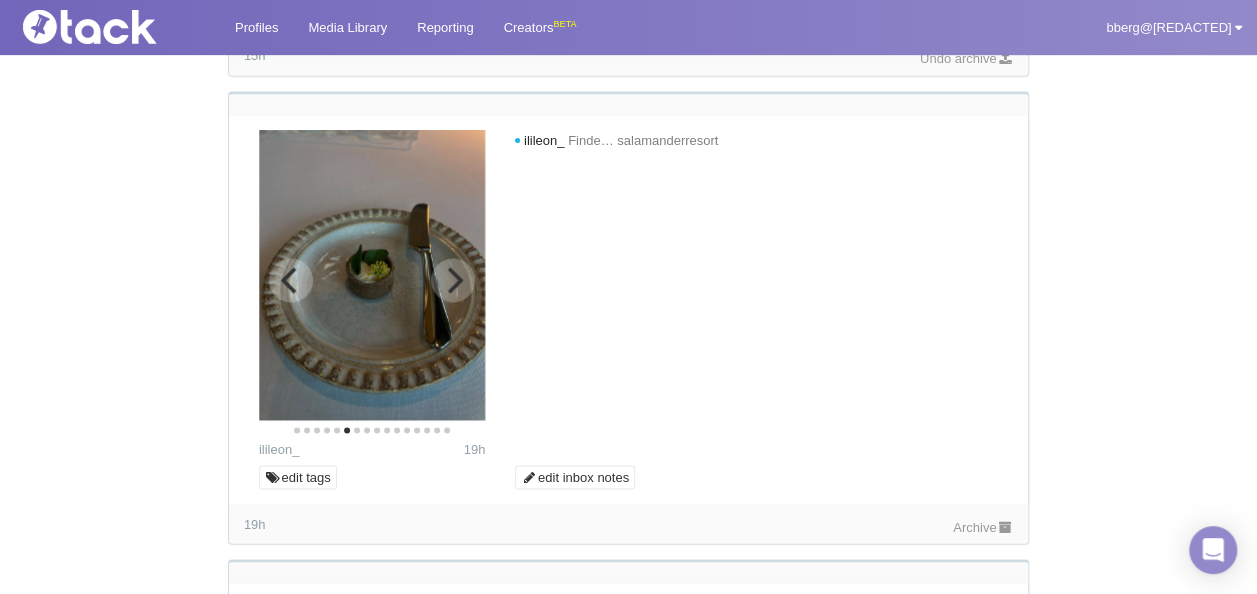 click 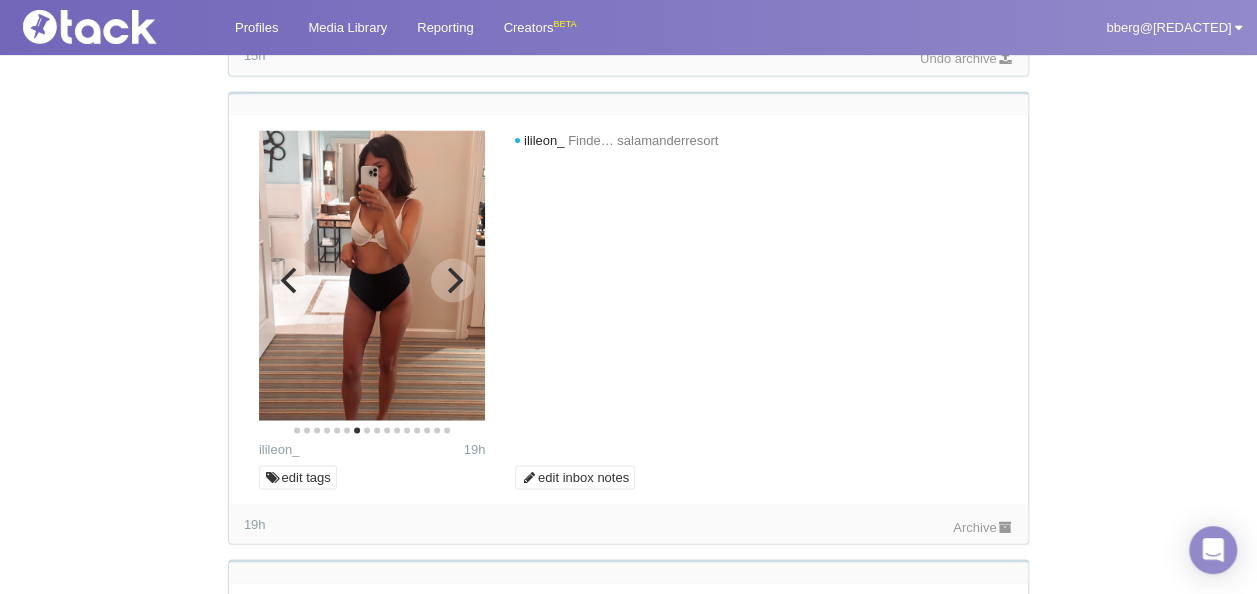 click 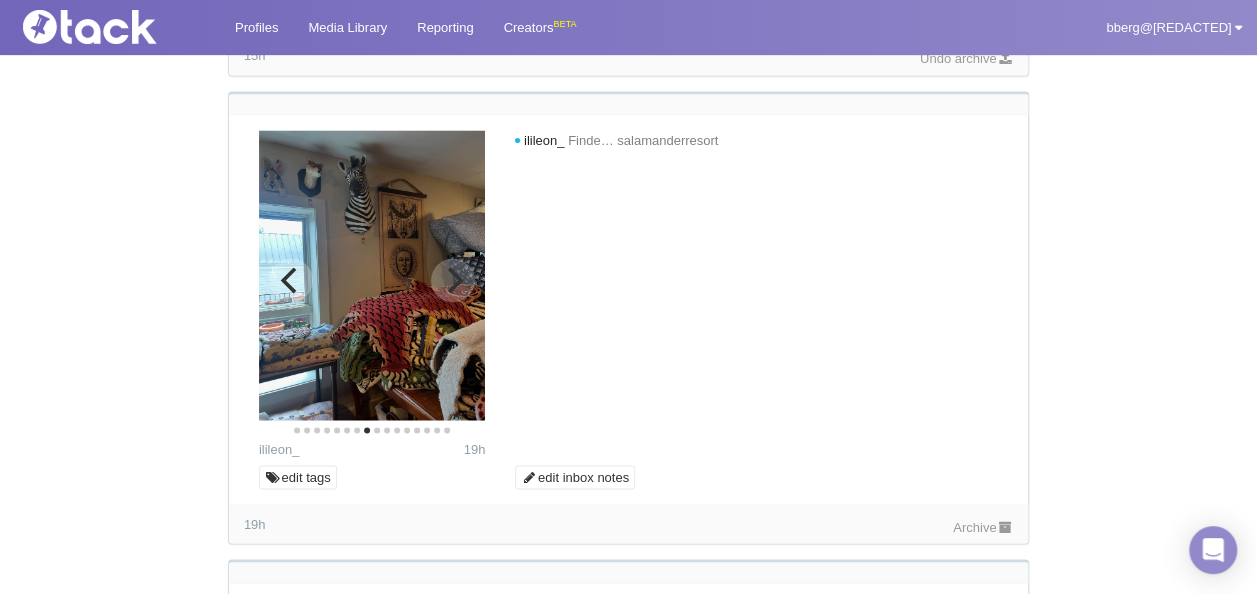 click 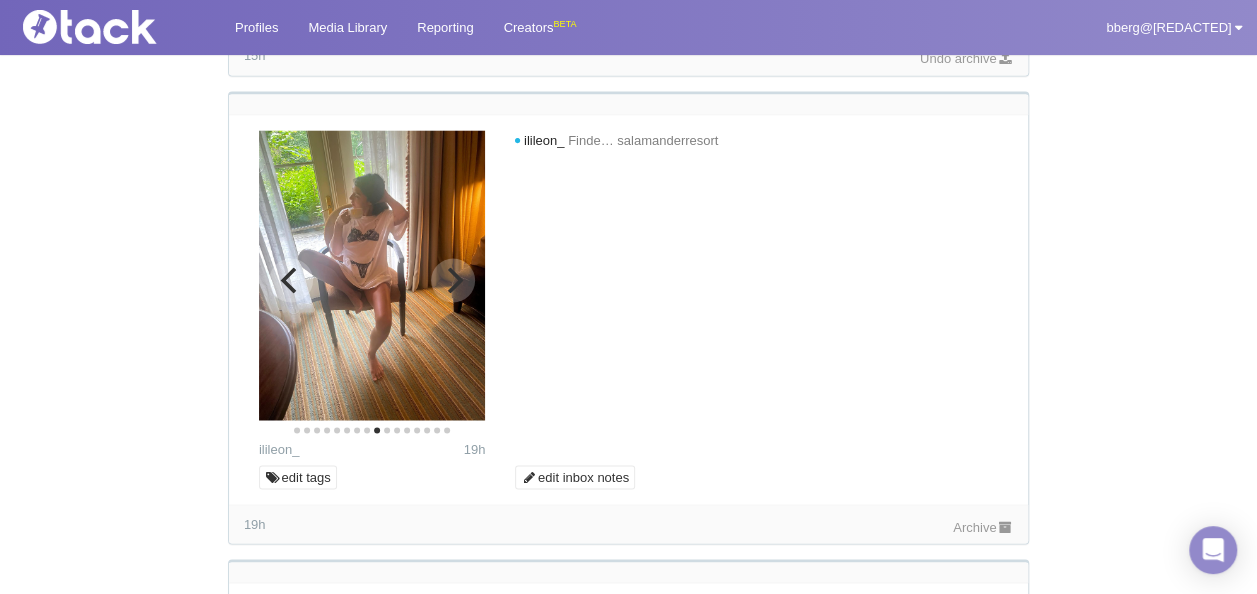 click at bounding box center [453, 280] 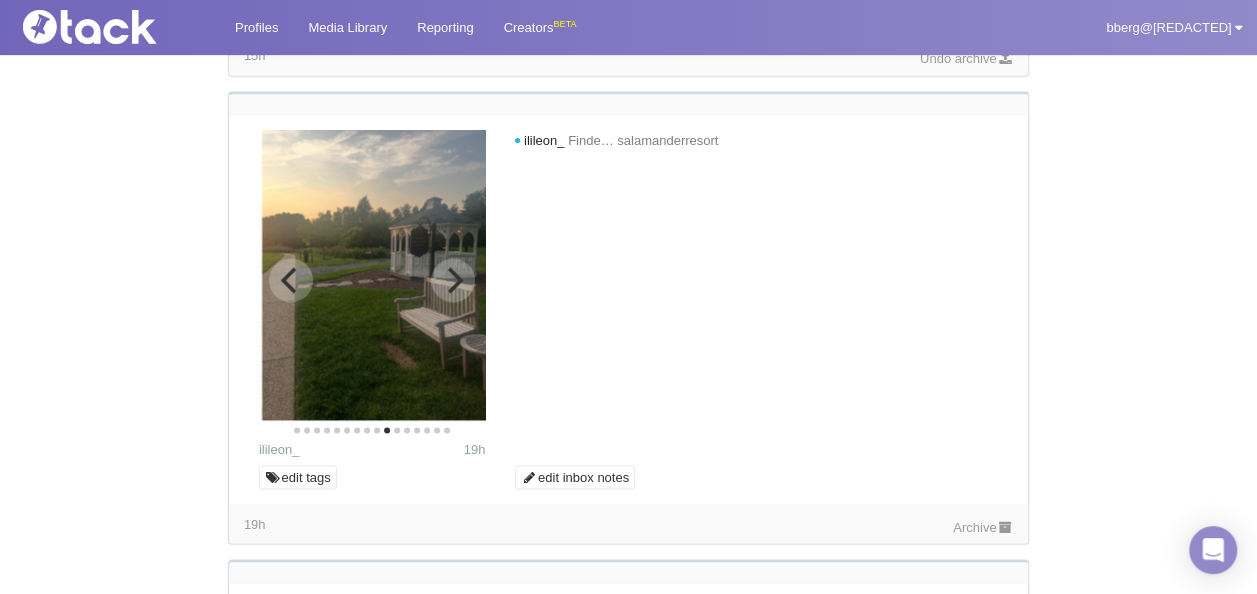 click 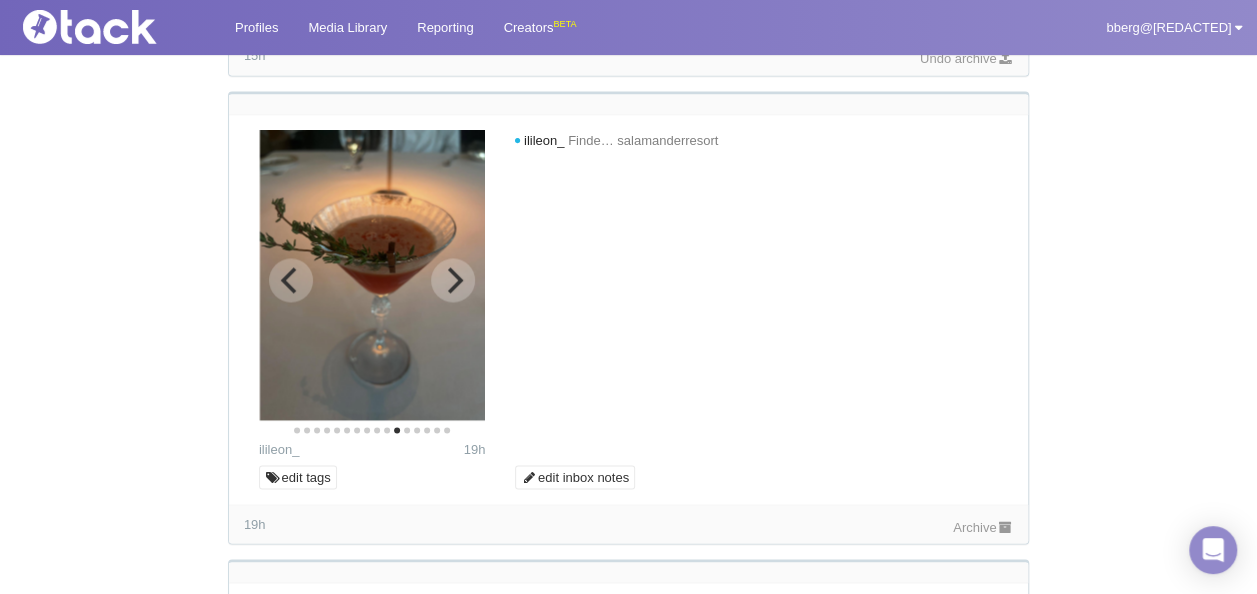 click 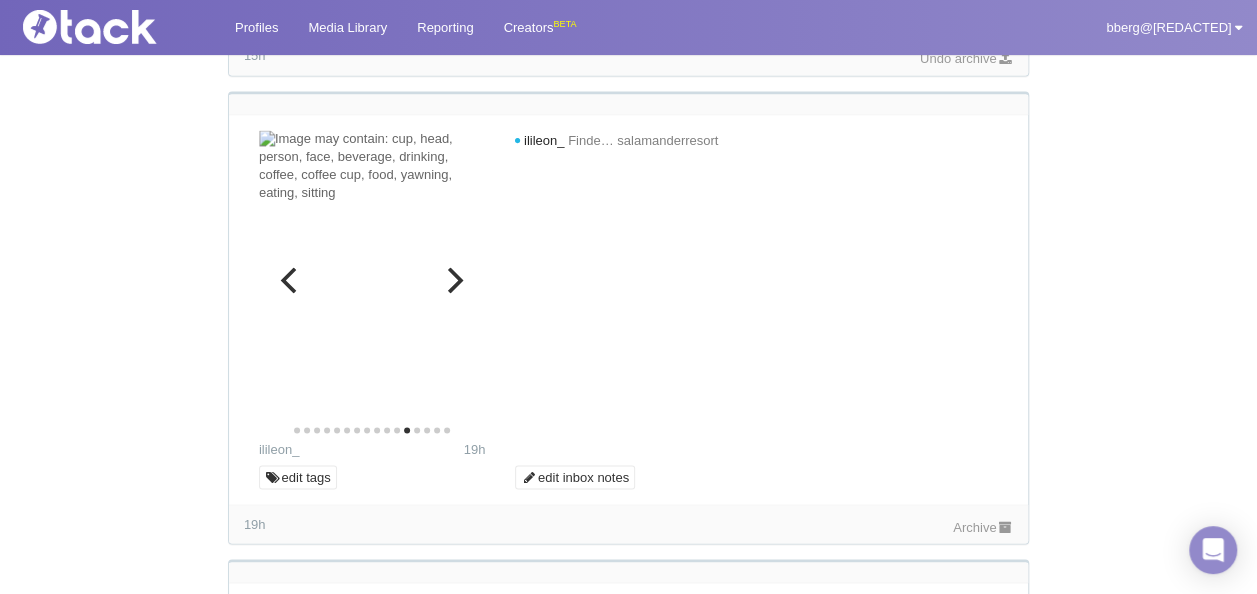 click 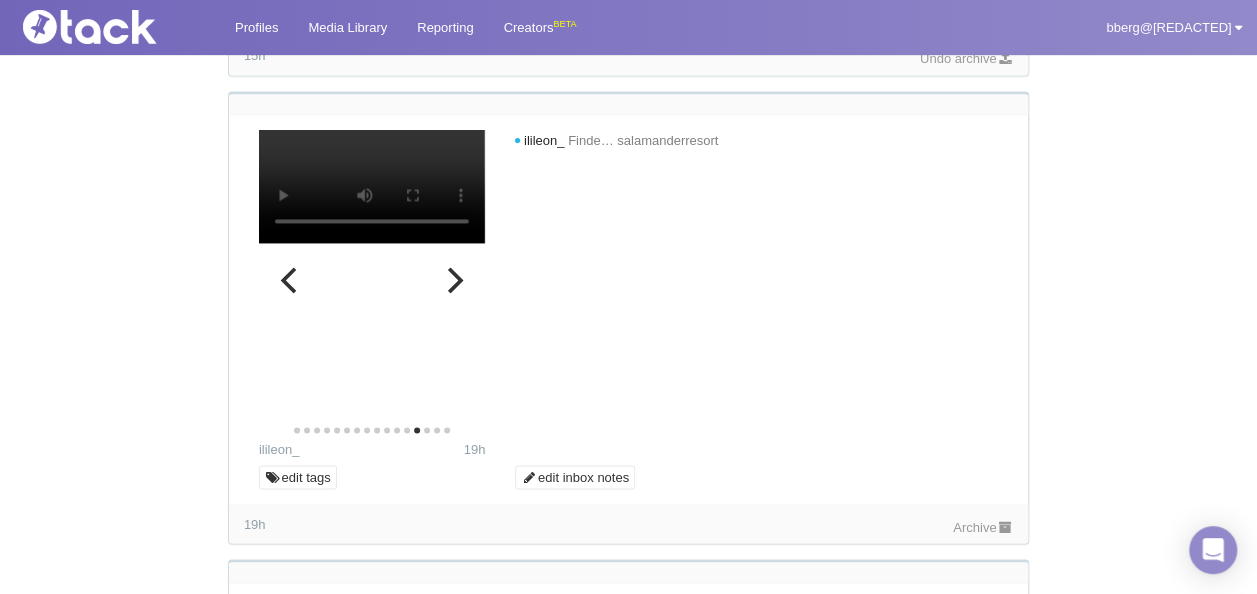 click 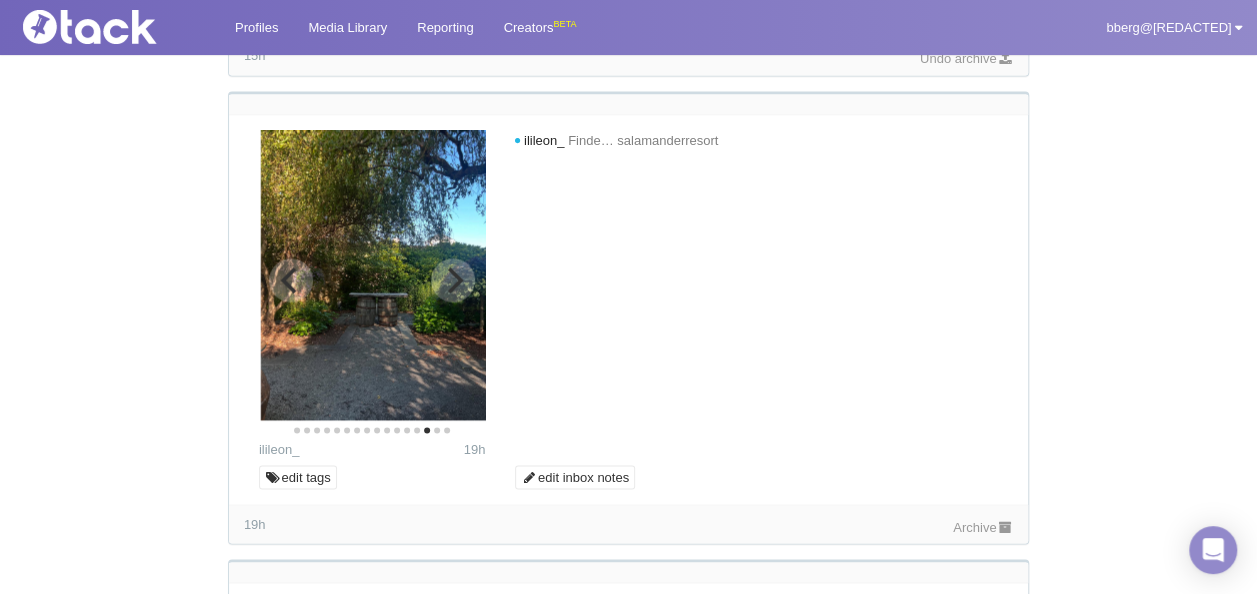 click 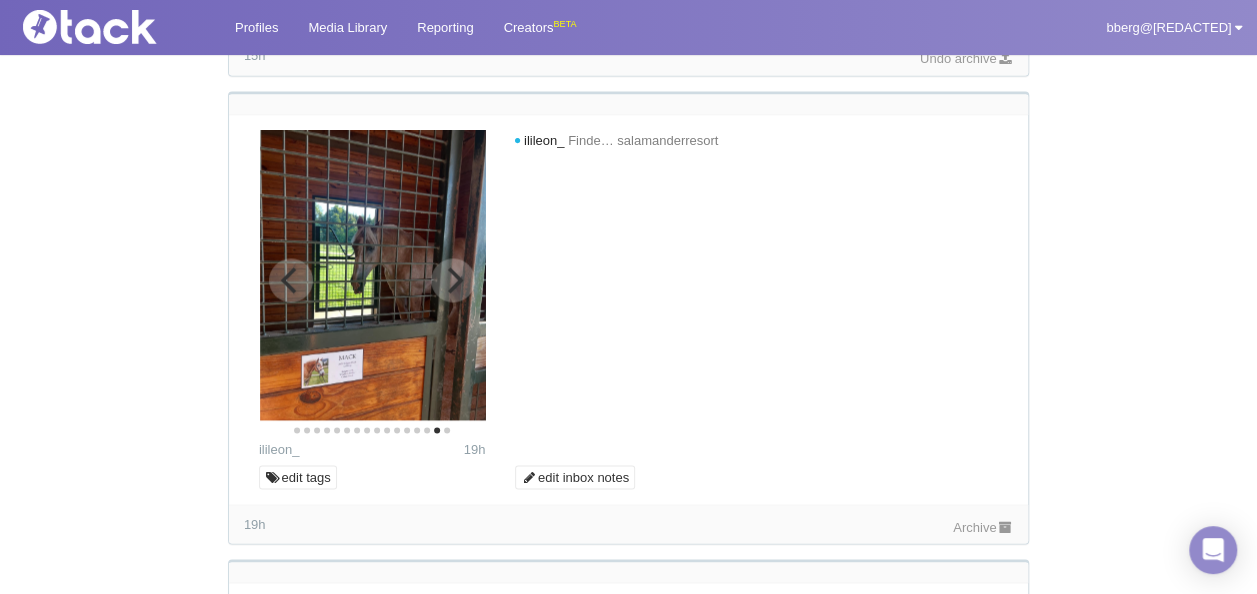 click 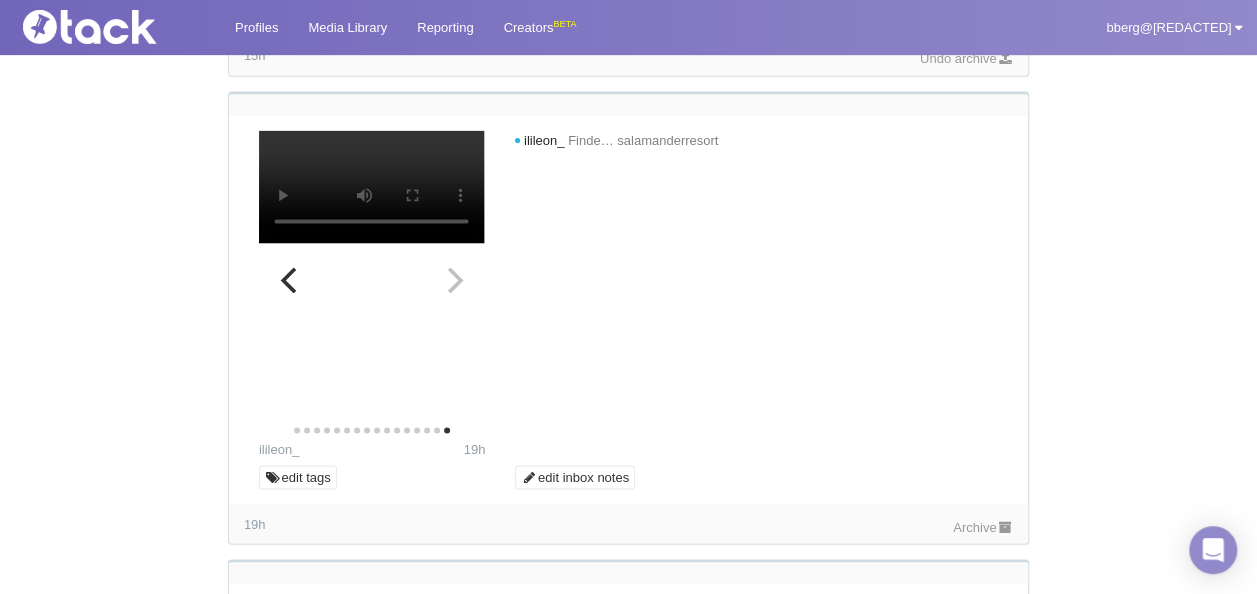 click at bounding box center (372, 186) 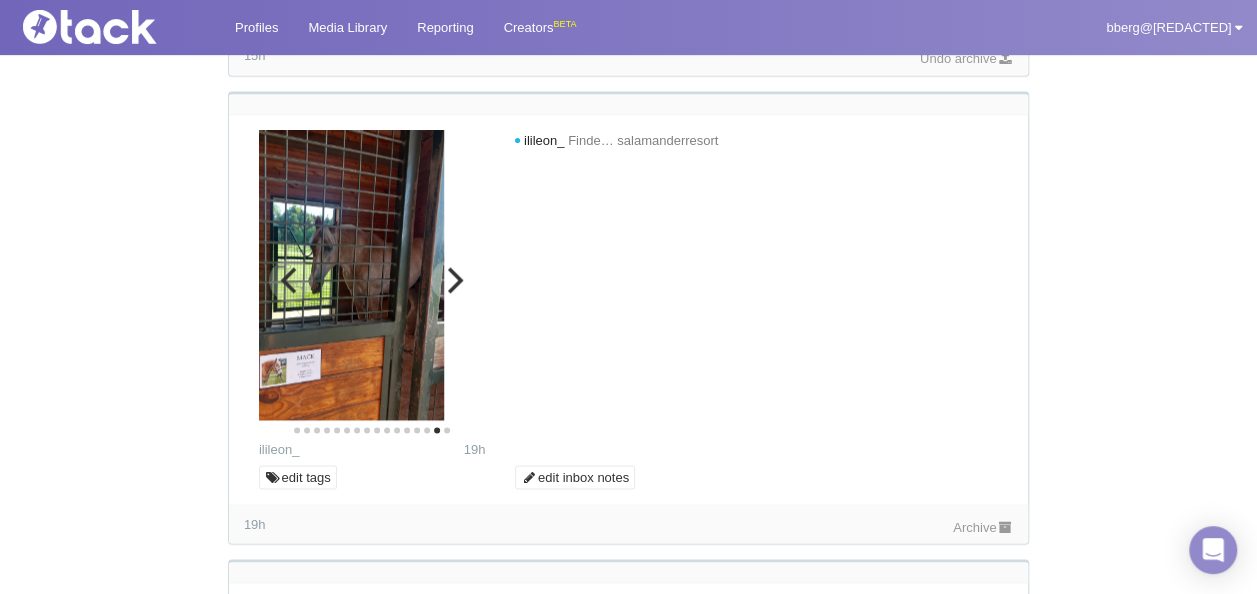 click 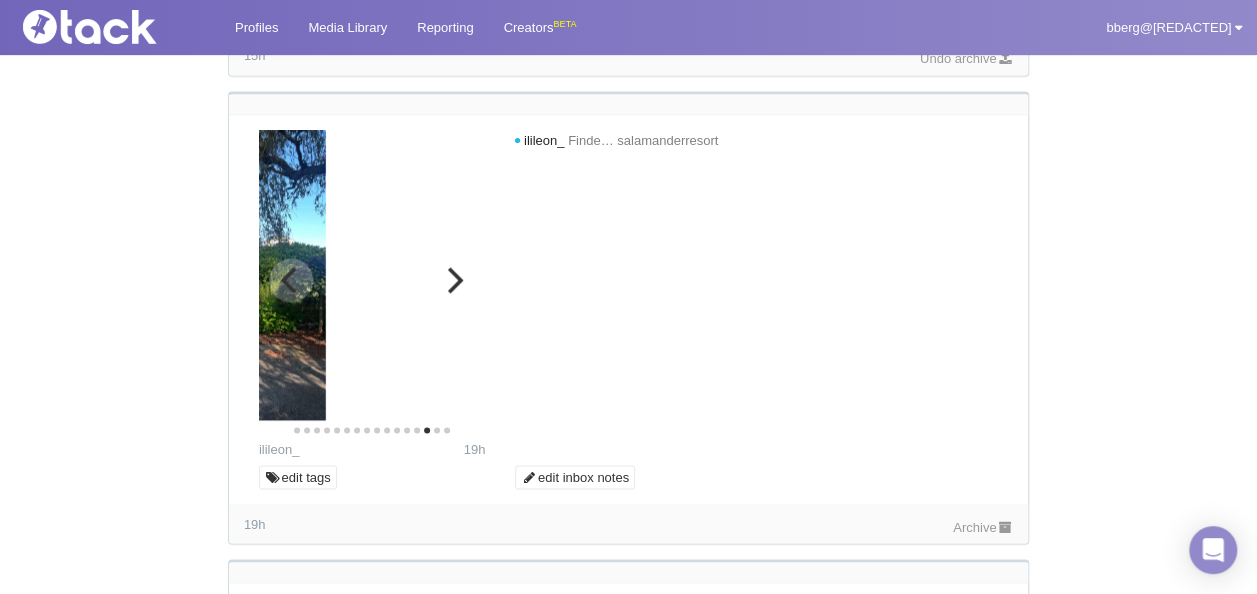 click 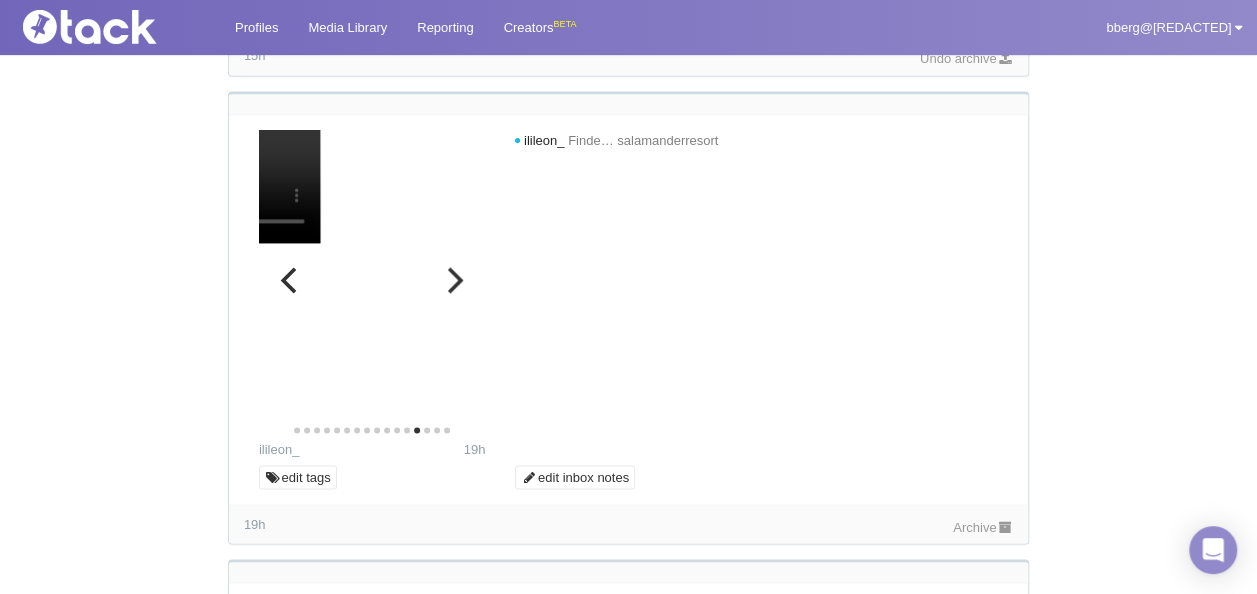 click 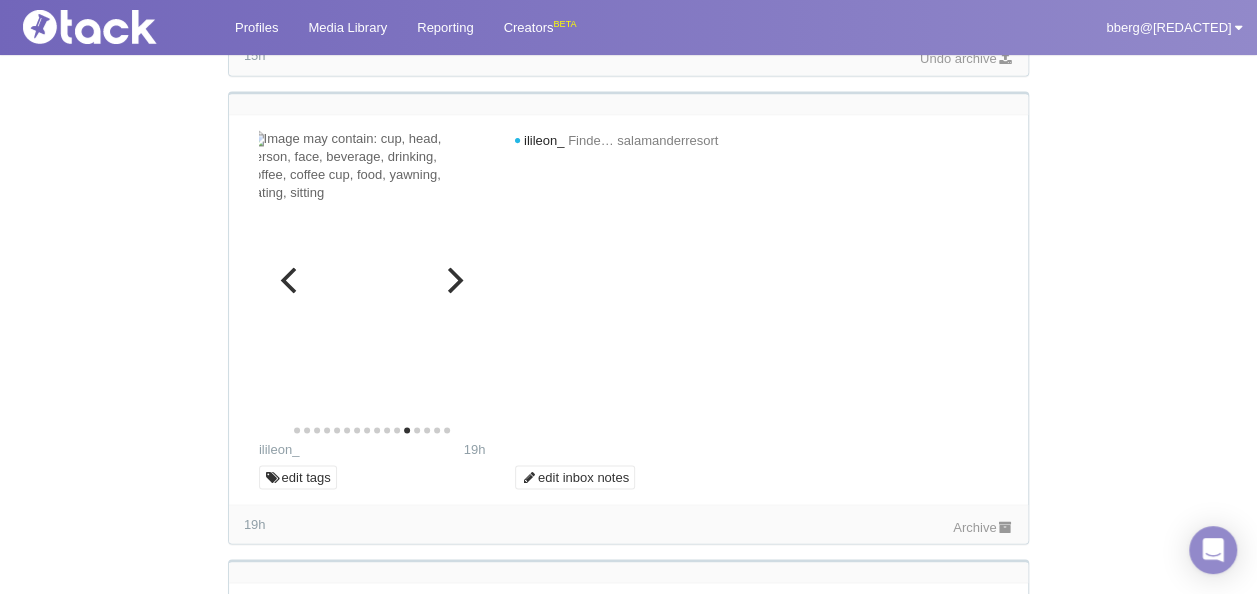 click 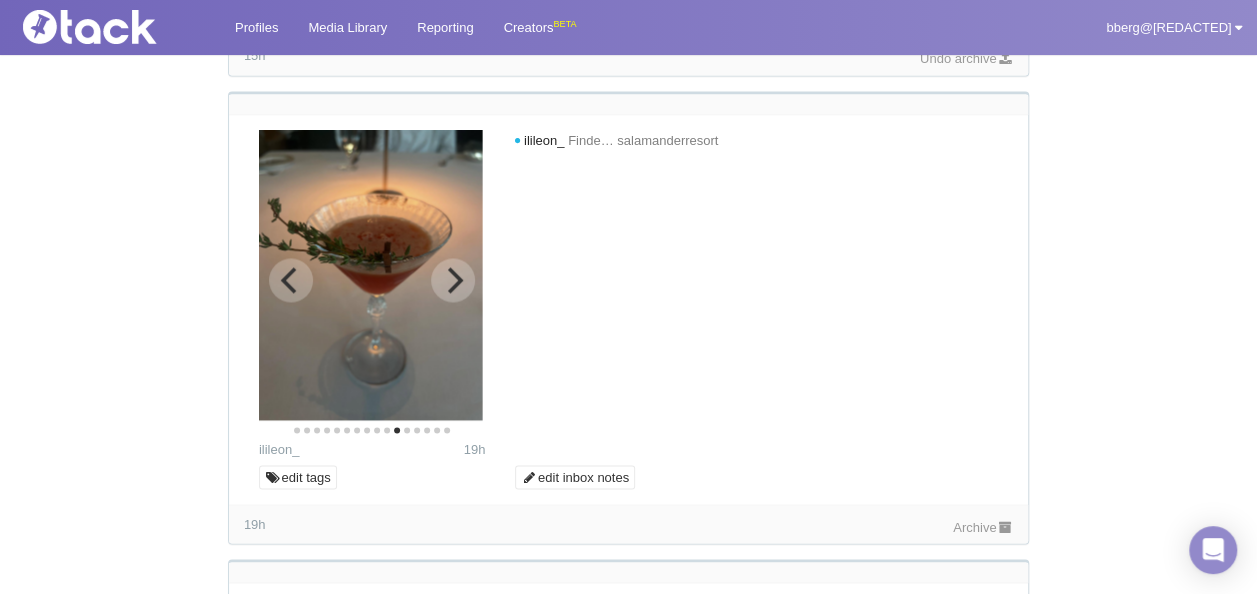 click 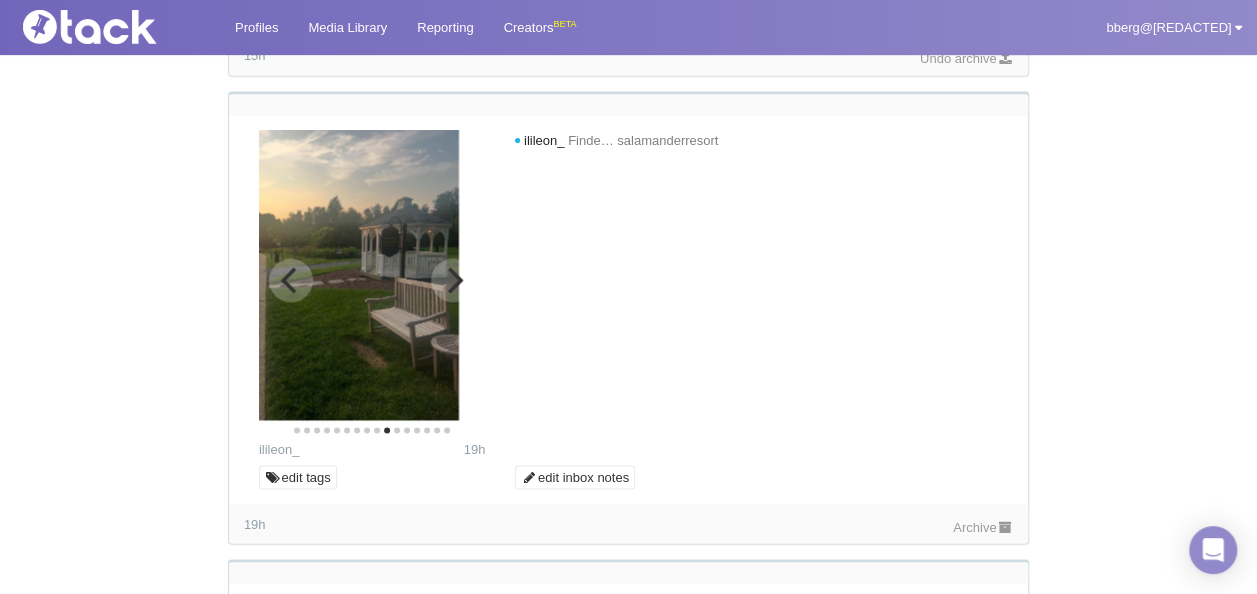 click 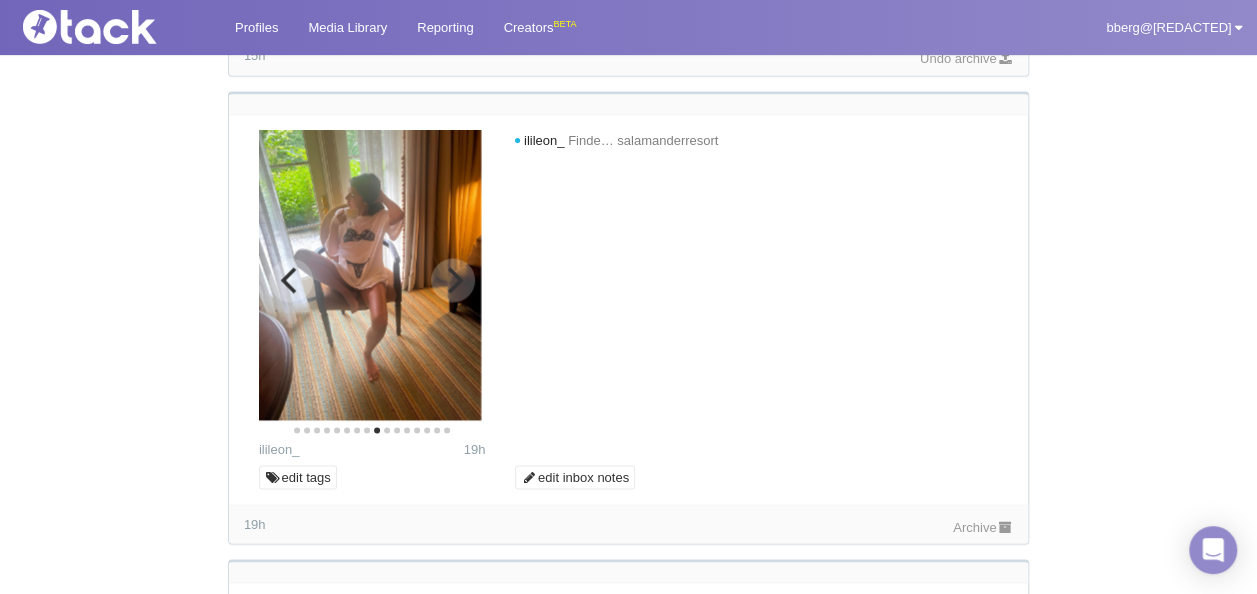 click 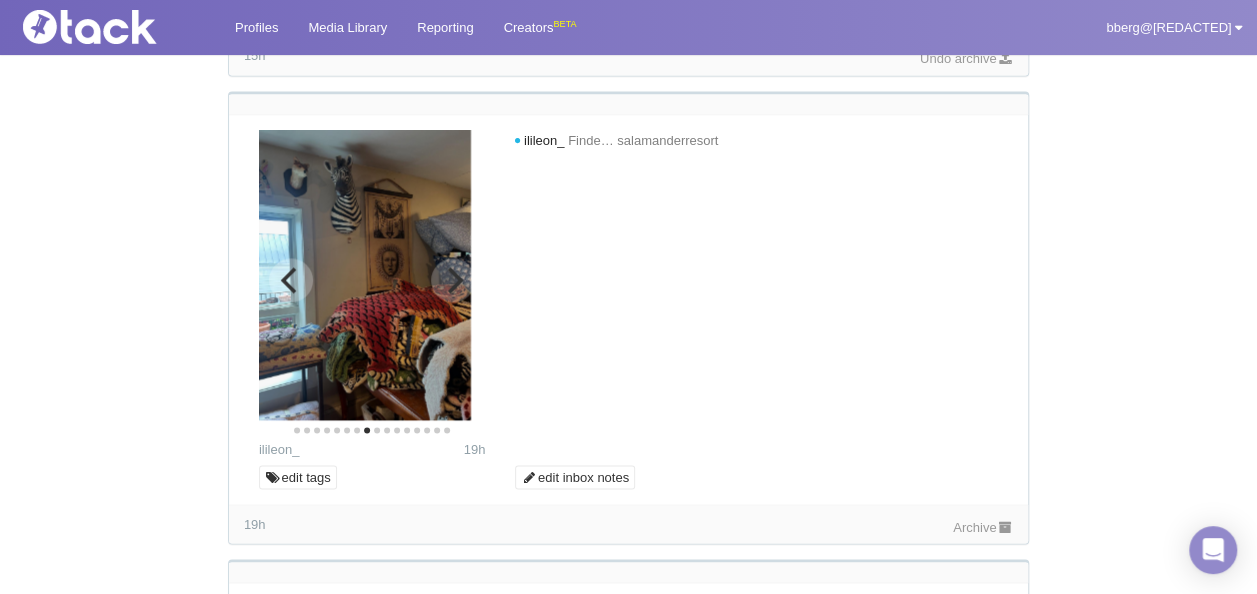 click 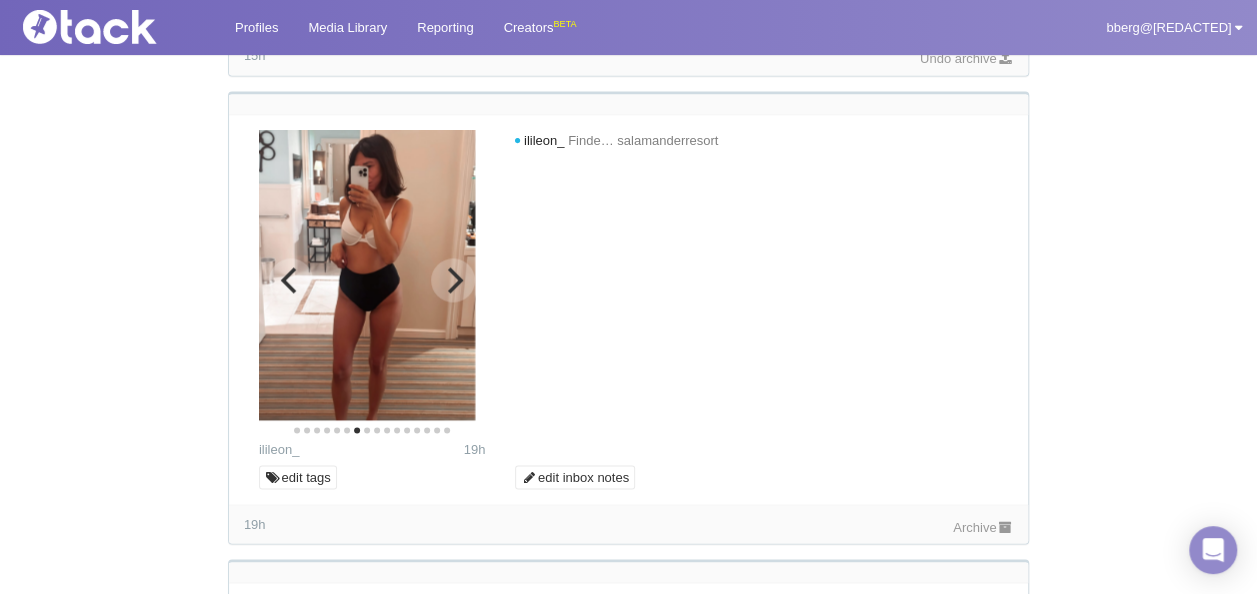 click 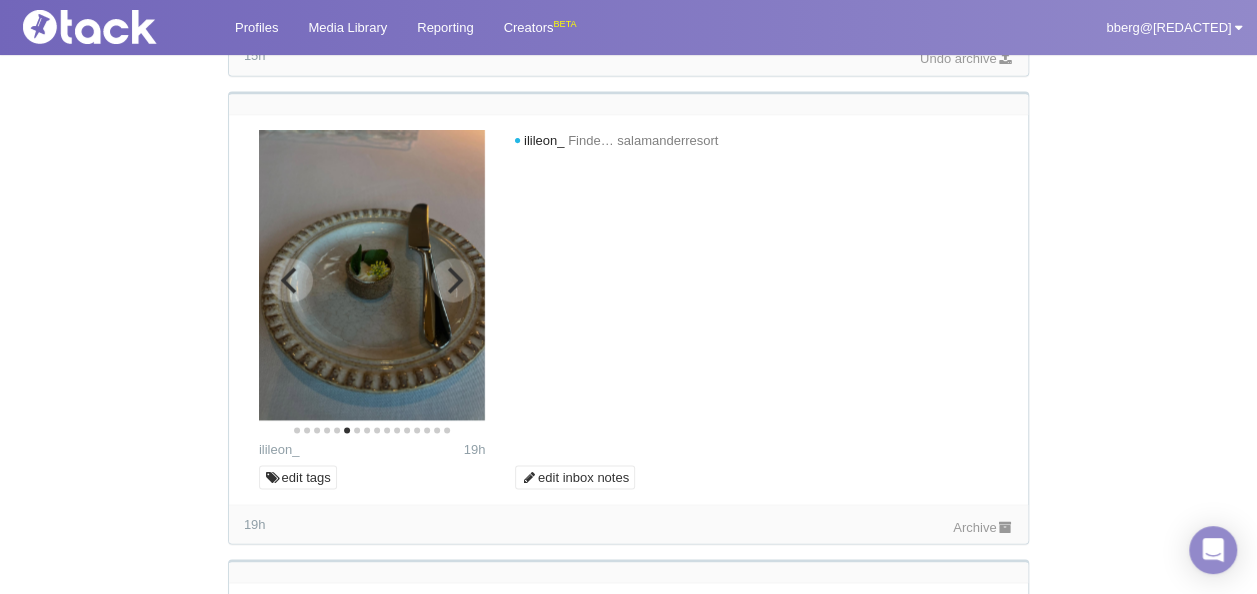 click 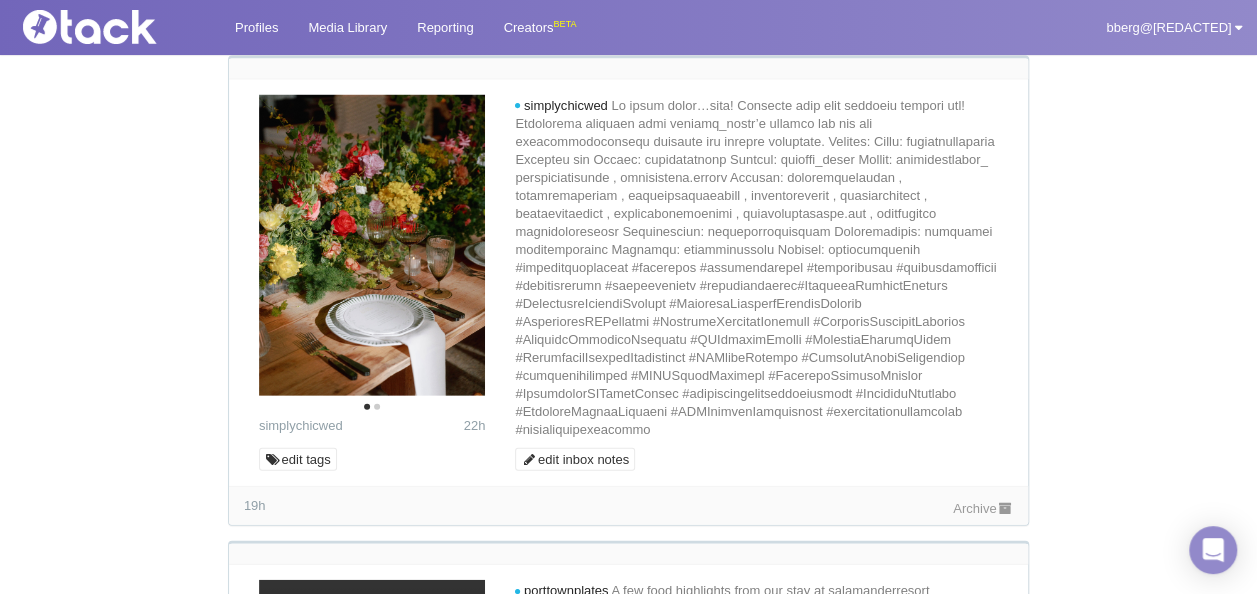 scroll, scrollTop: 2100, scrollLeft: 0, axis: vertical 